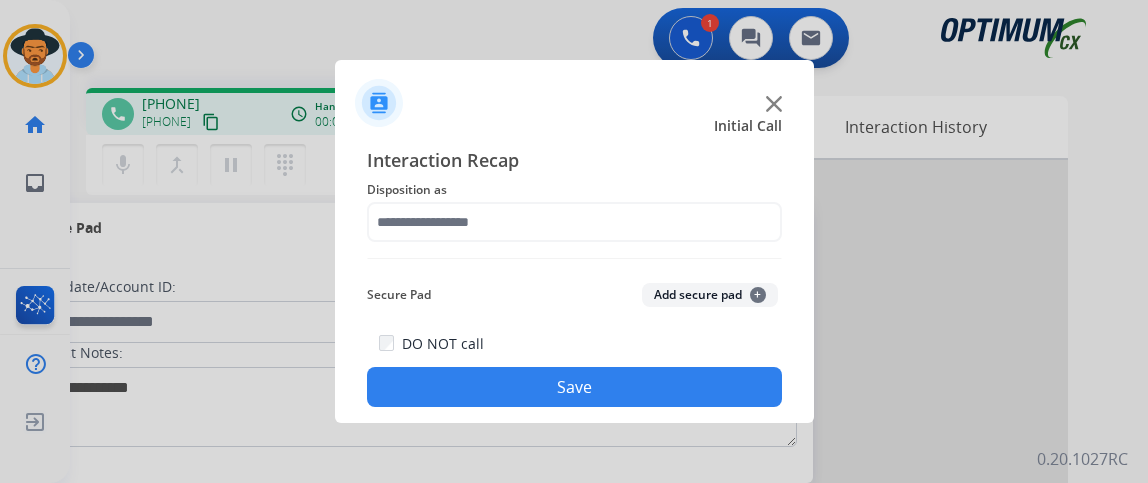 scroll, scrollTop: 0, scrollLeft: 0, axis: both 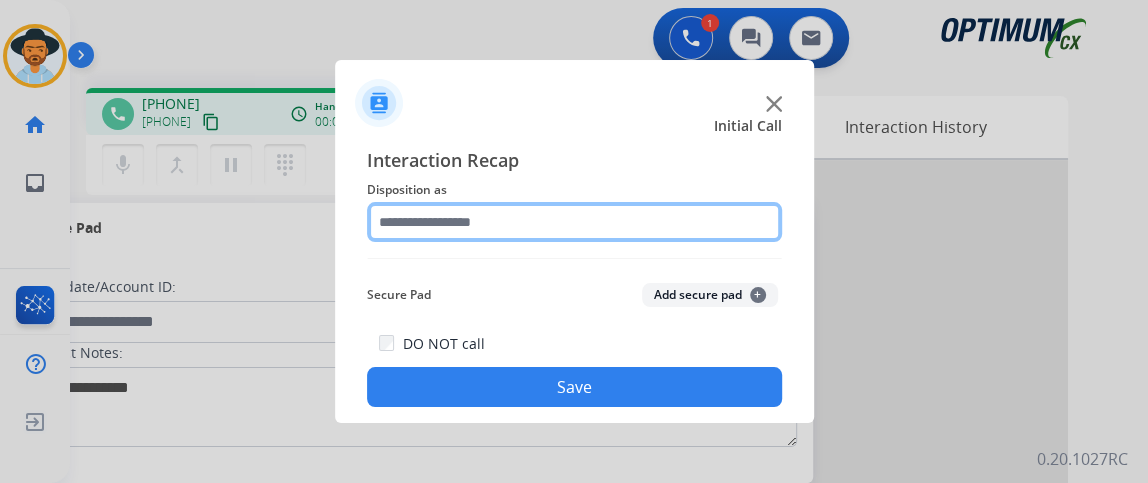 click 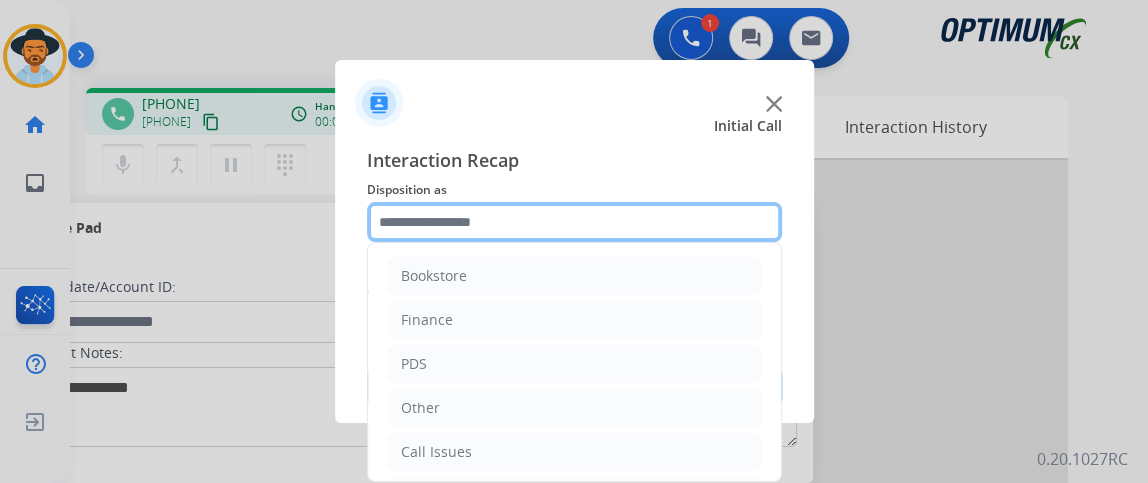 scroll, scrollTop: 131, scrollLeft: 0, axis: vertical 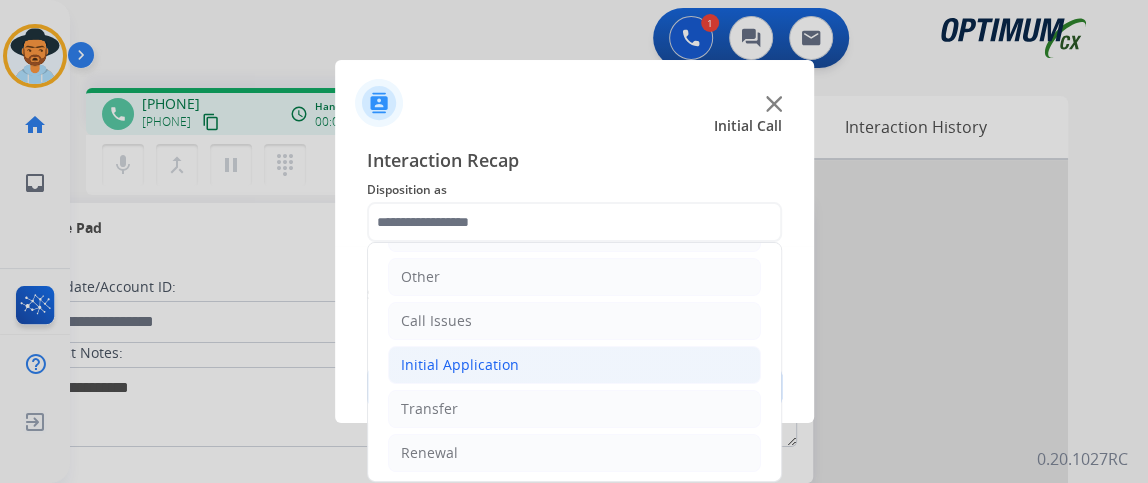 click on "Initial Application" 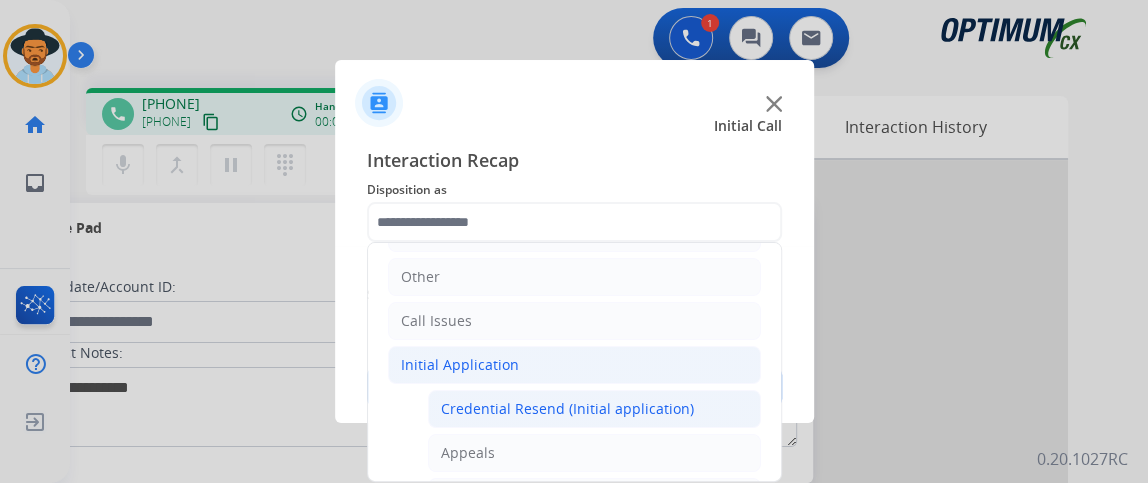 click on "Credential Resend (Initial application)" 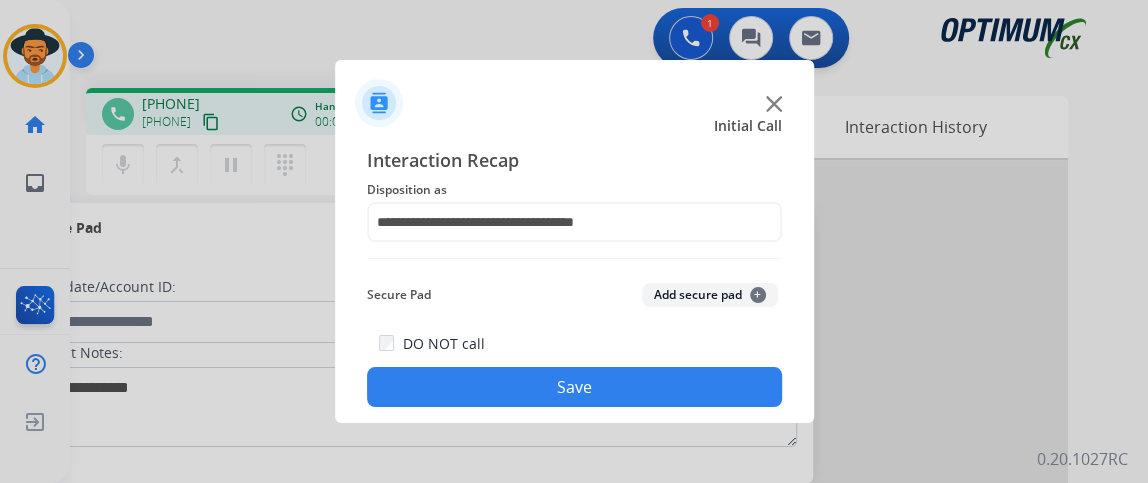 click on "Save" 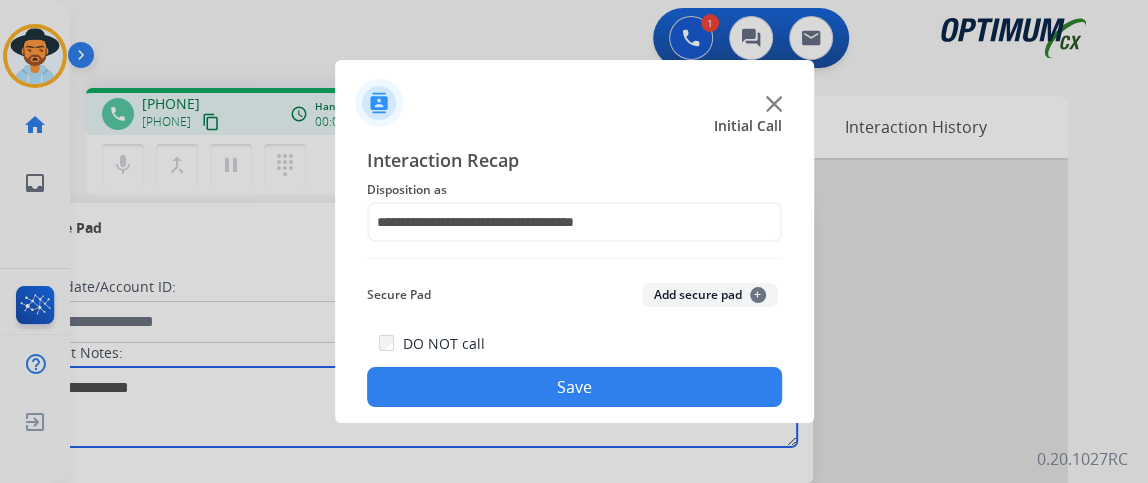 click at bounding box center (411, 407) 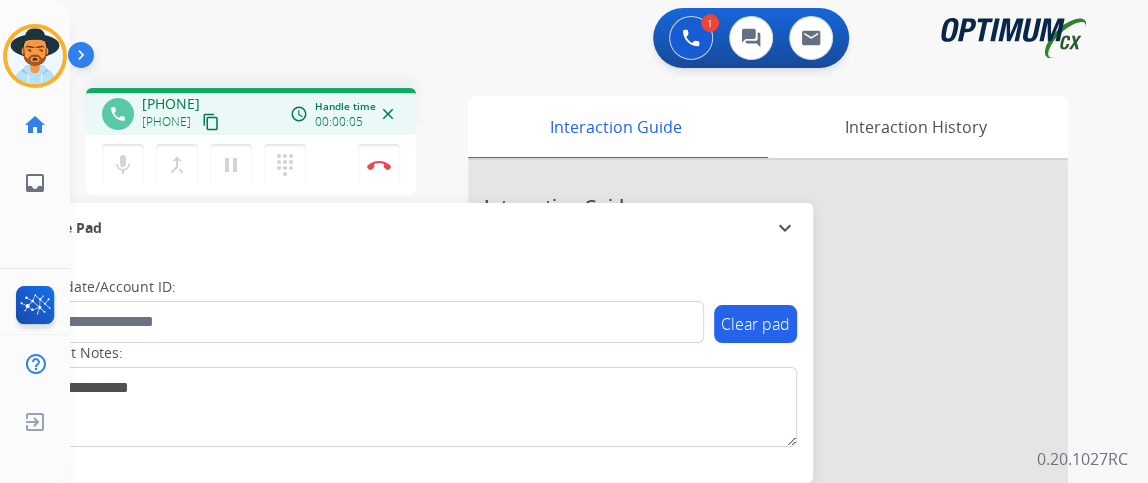 click on "content_copy" at bounding box center (211, 122) 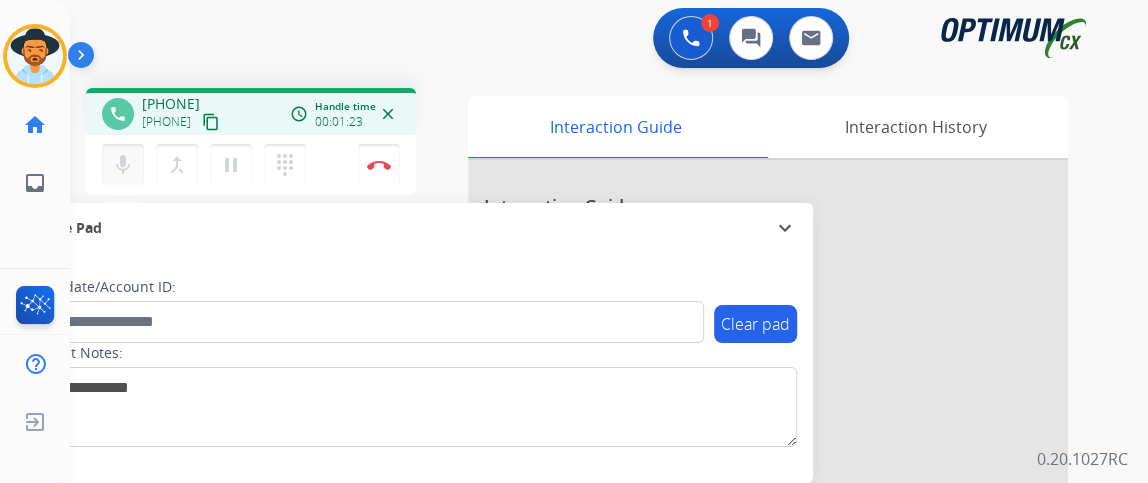 click on "mic" at bounding box center [123, 165] 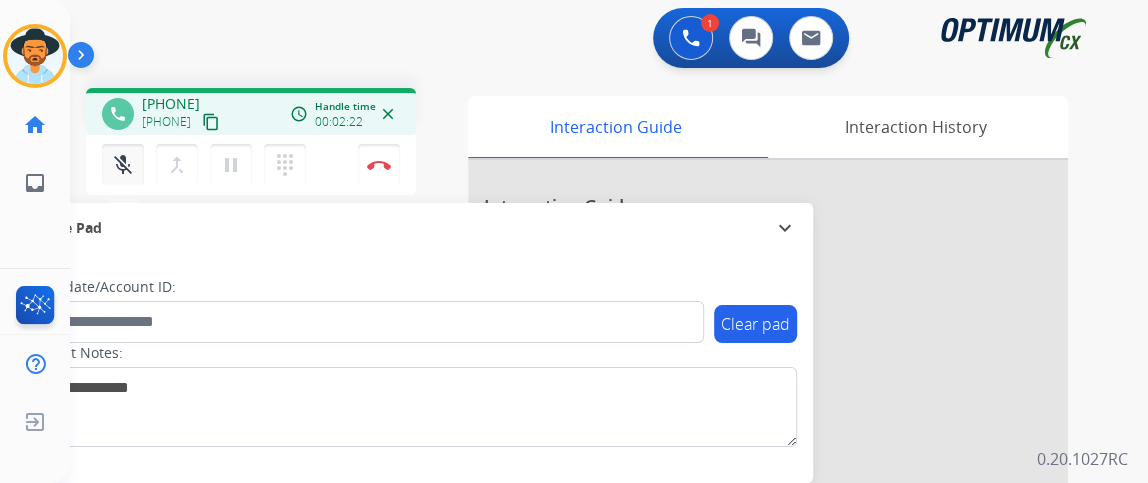click on "mic_off" at bounding box center (123, 165) 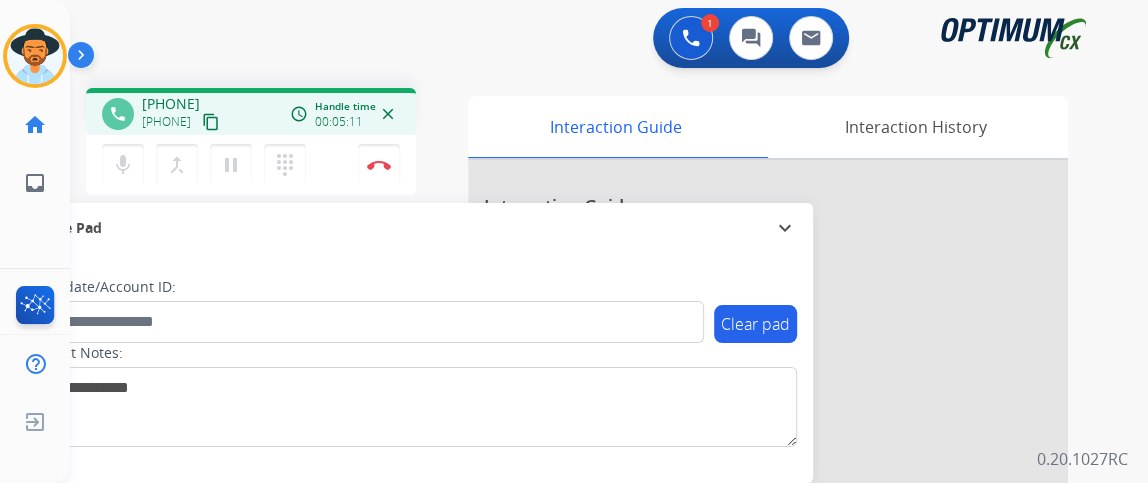 click on "content_copy" at bounding box center (211, 122) 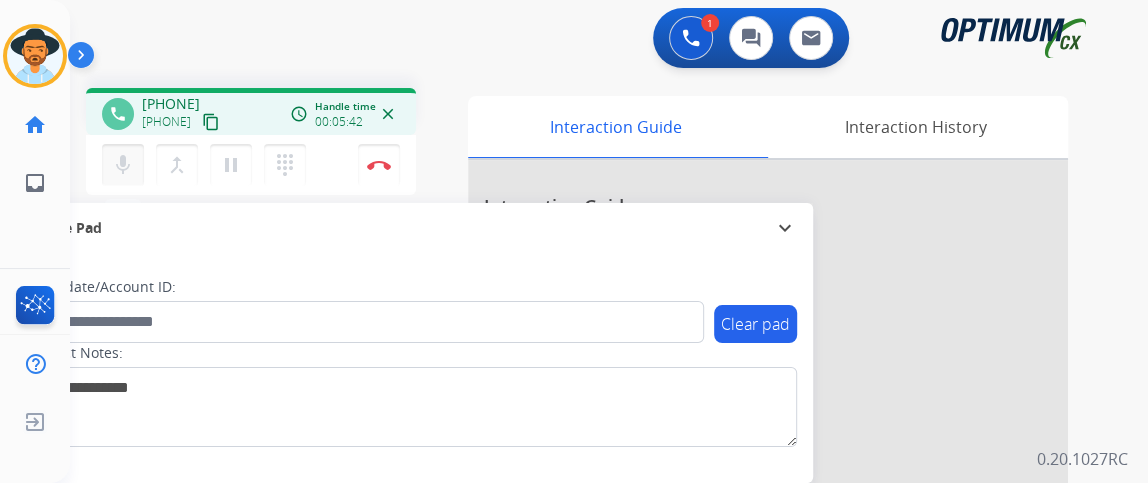 click on "mic" at bounding box center (123, 165) 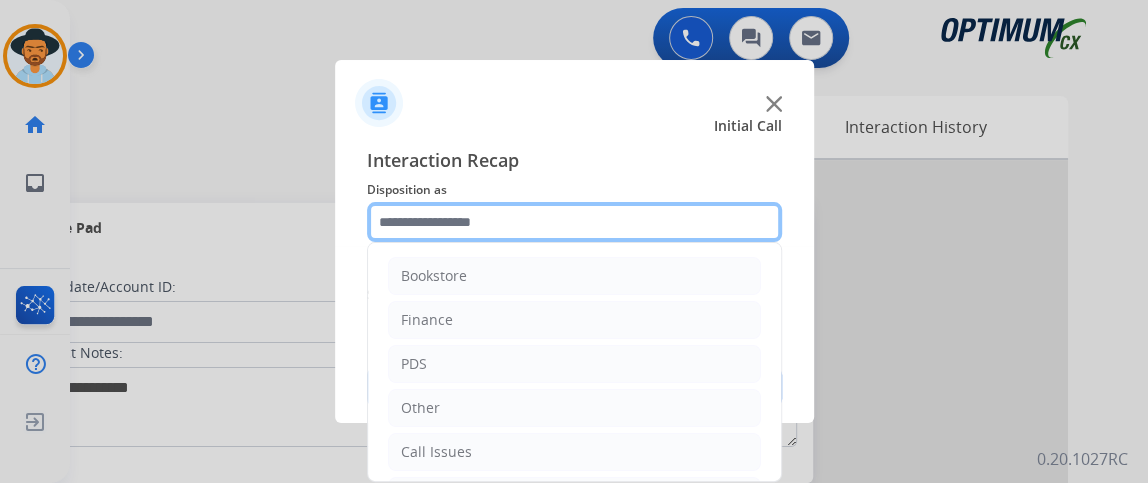click 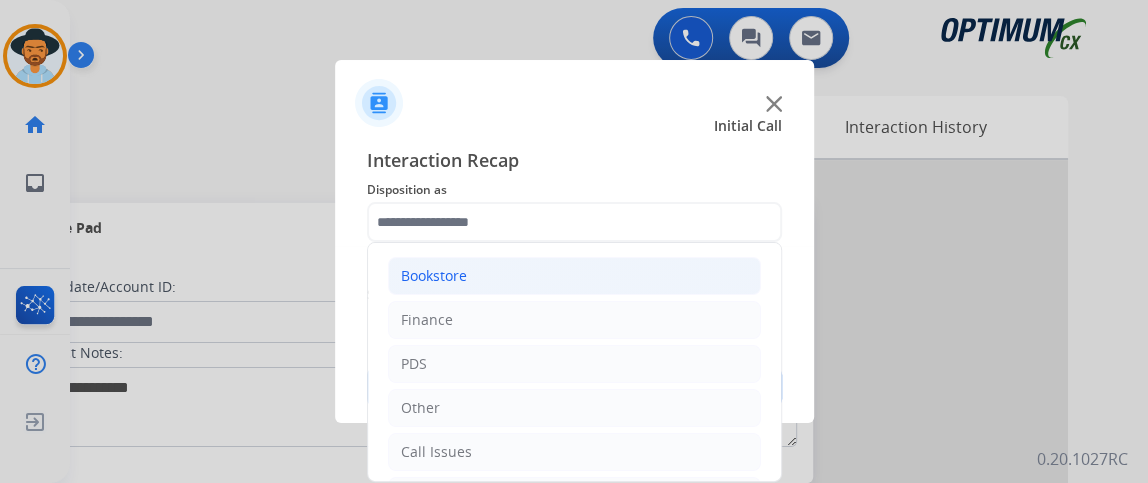 click on "Bookstore" 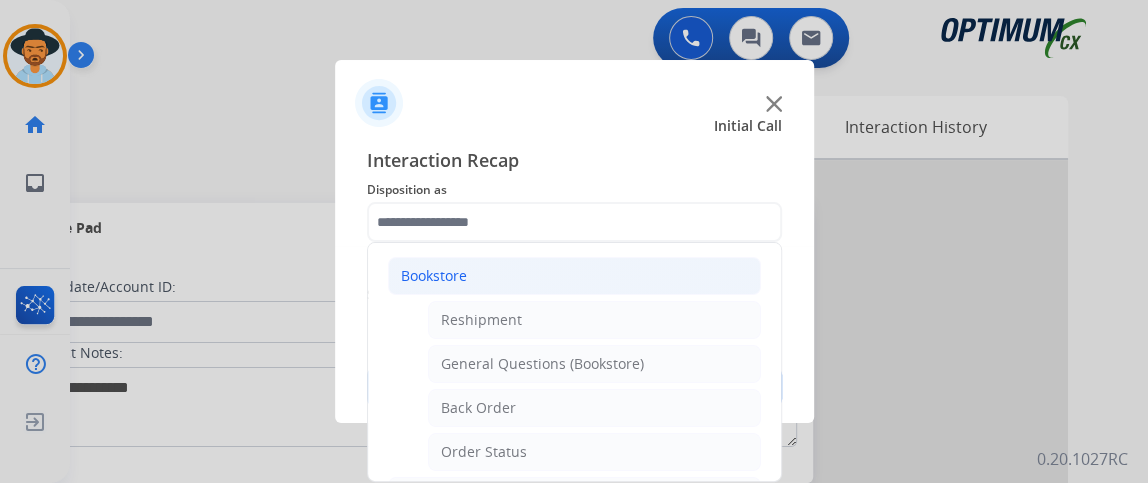 click on "Reshipment   General Questions (Bookstore)   Back Order   Order Status" 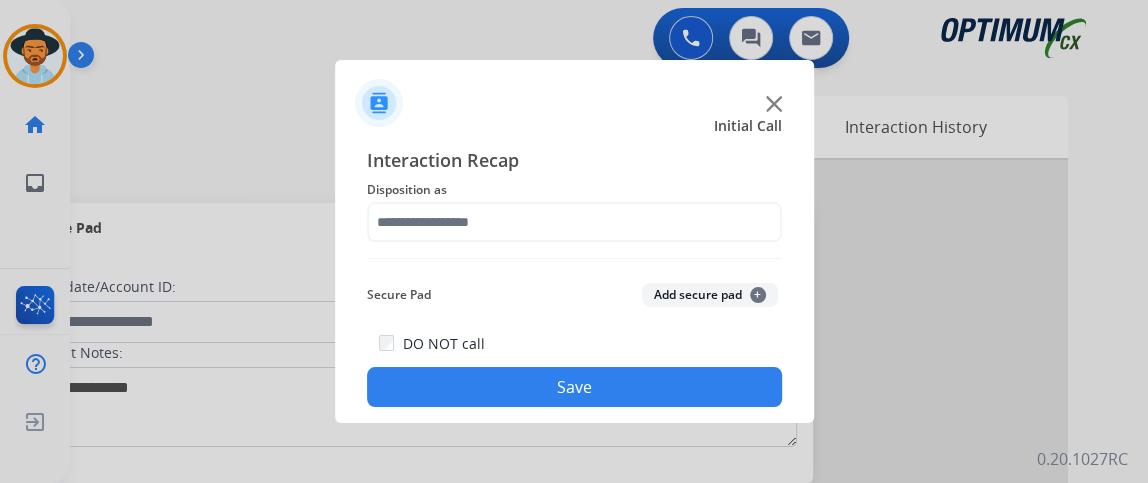 click on "Secure Pad  Add secure pad  +" 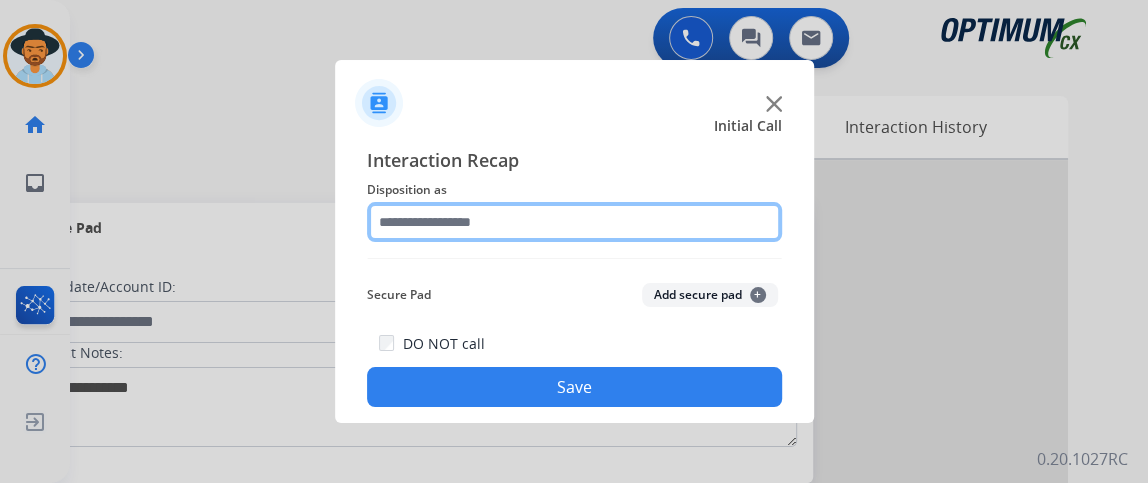click 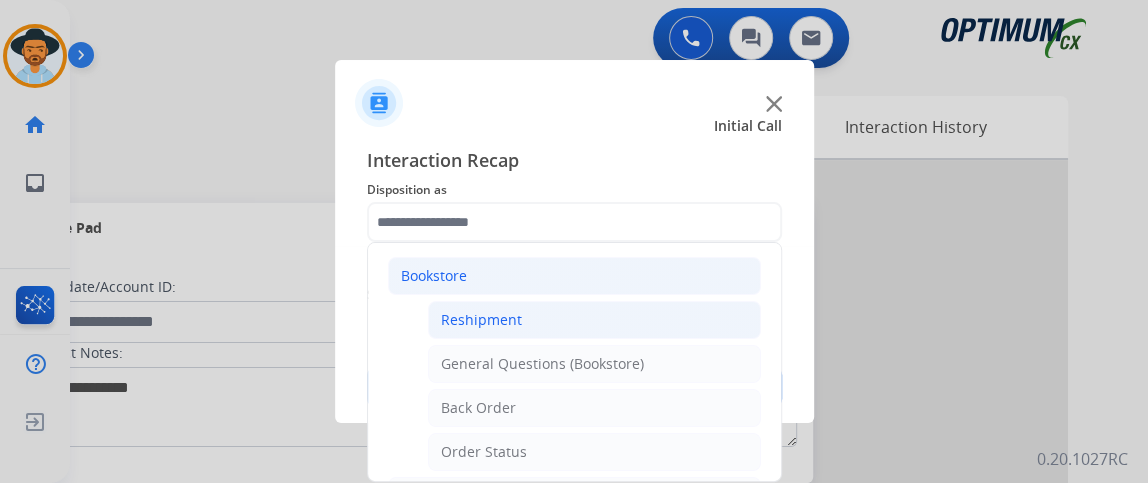 click on "Reshipment" 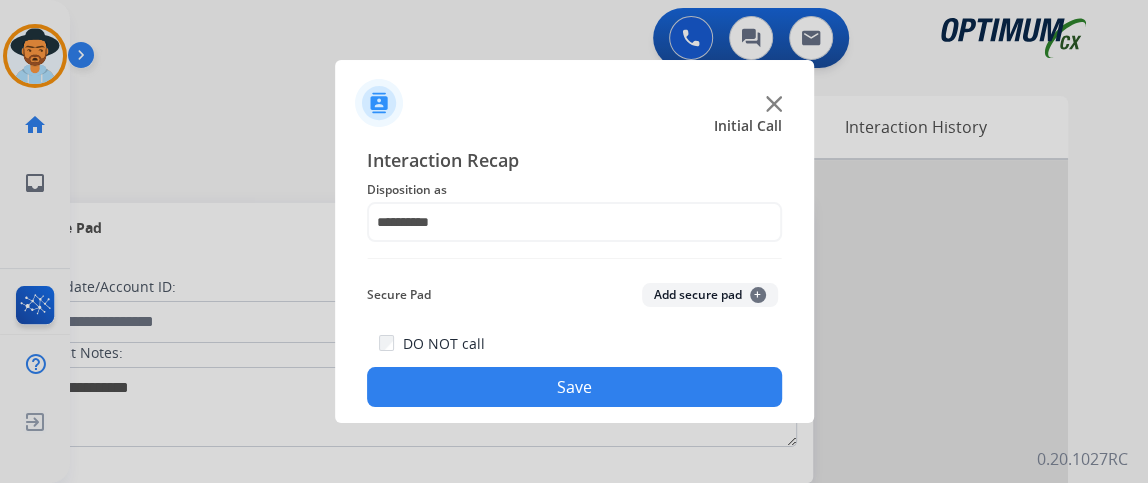 click on "Save" 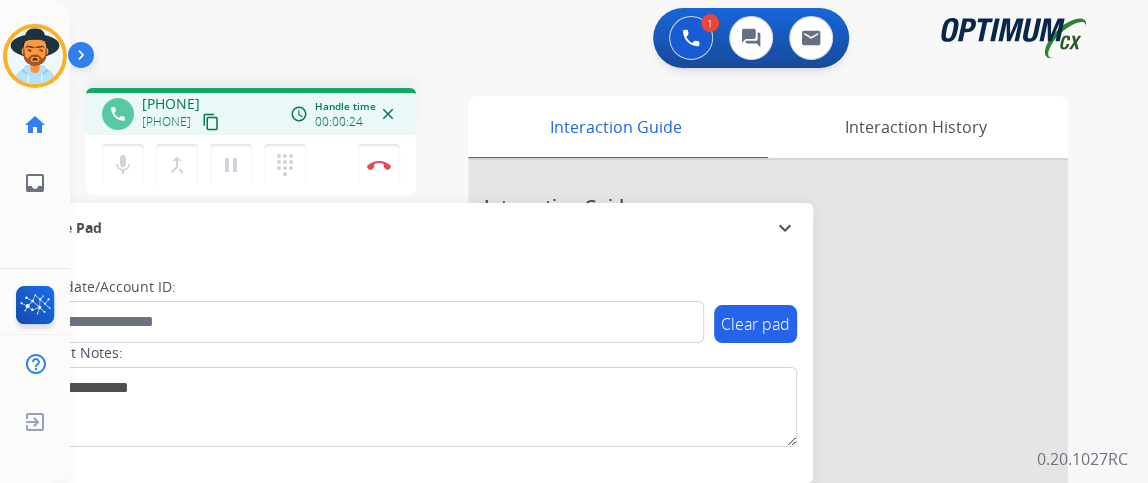 click on "content_copy" at bounding box center [211, 122] 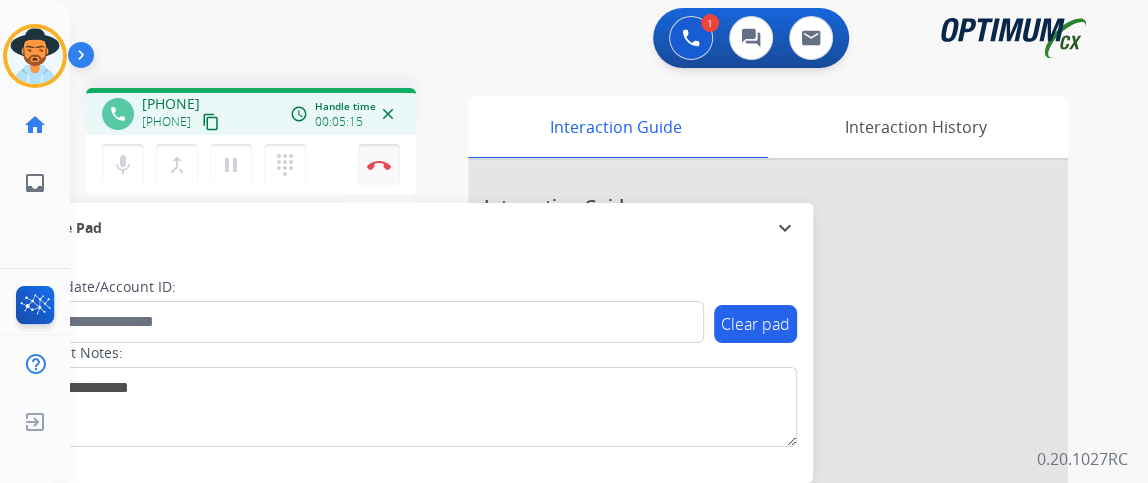 click on "Disconnect" at bounding box center [379, 165] 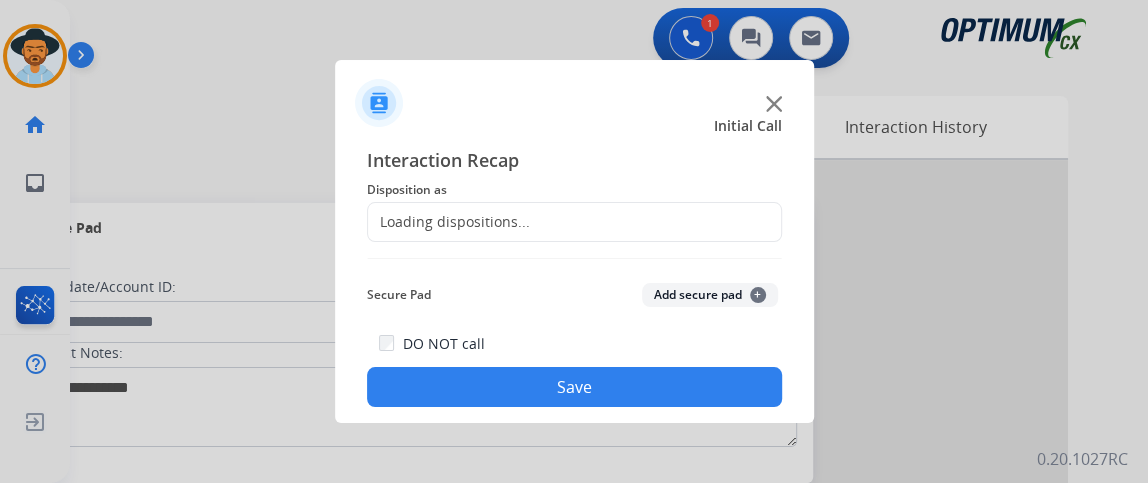 click on "Loading dispositions..." 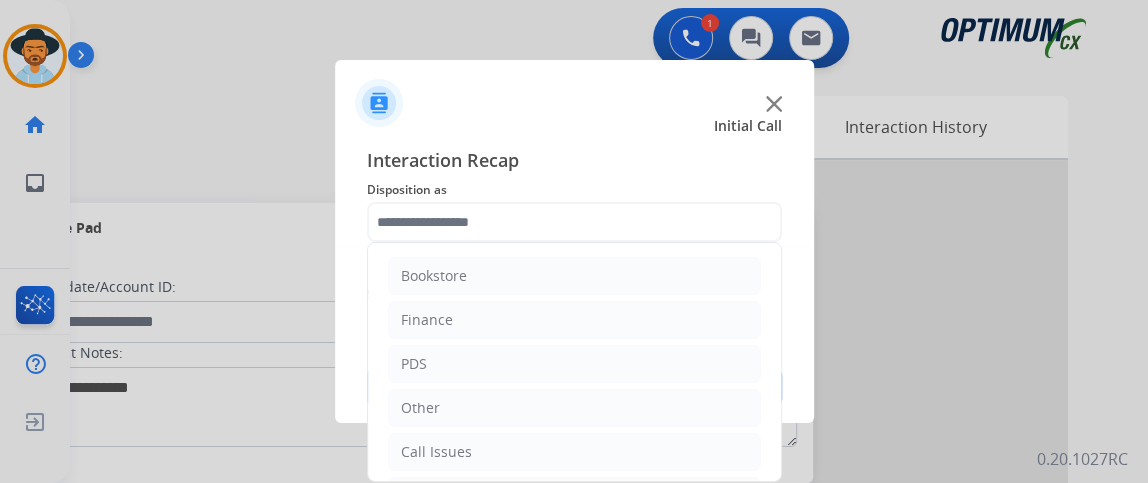 scroll, scrollTop: 131, scrollLeft: 0, axis: vertical 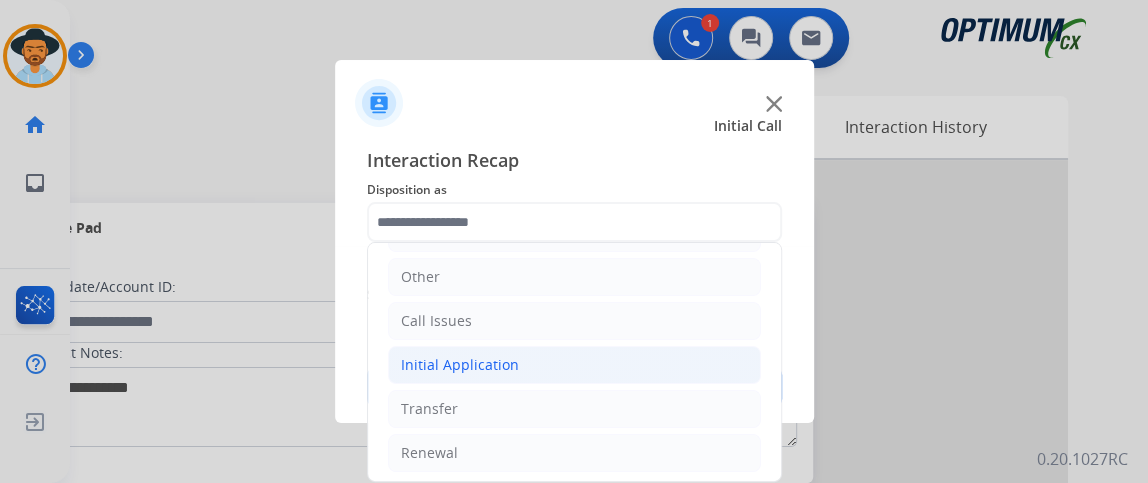 click on "Initial Application" 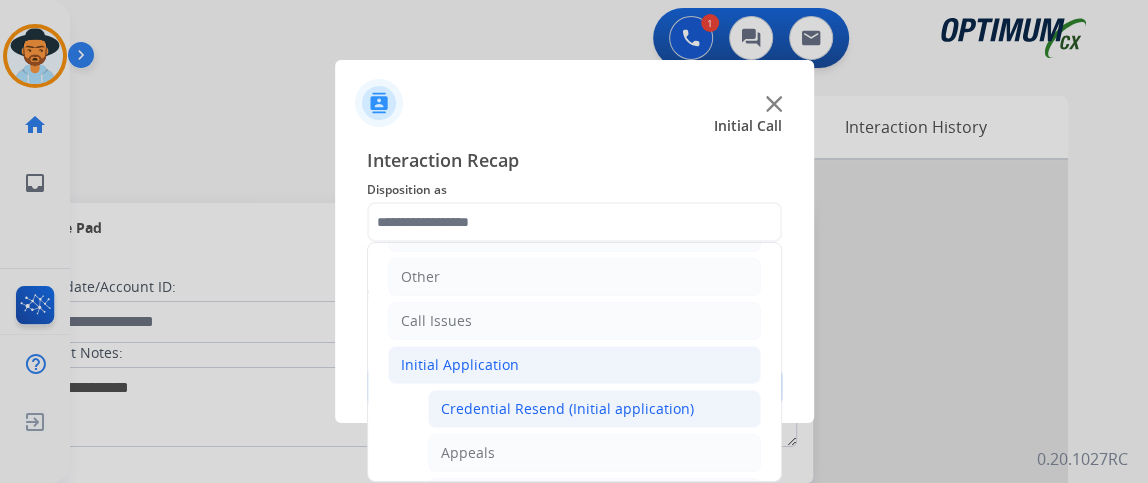 click on "Credential Resend (Initial application)" 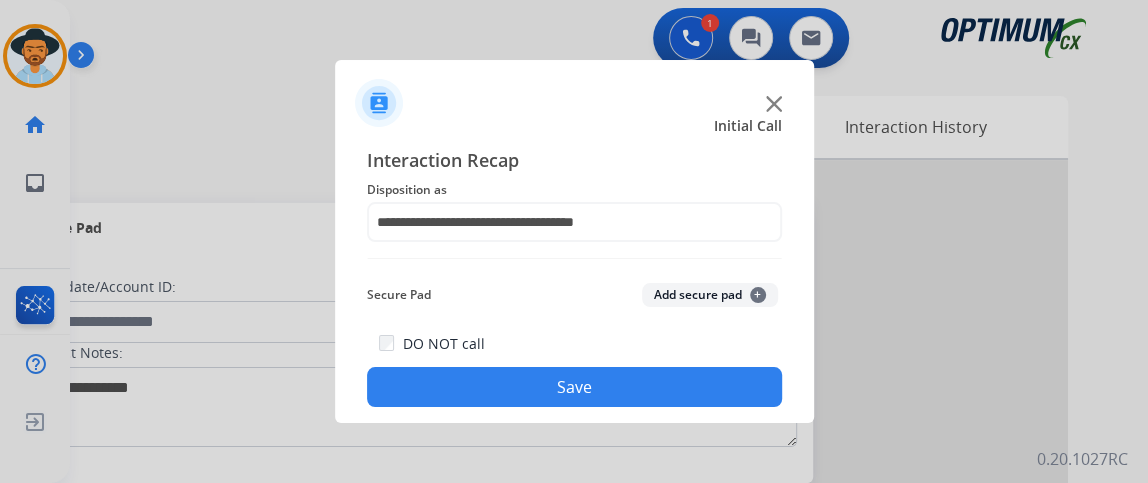 click on "Save" 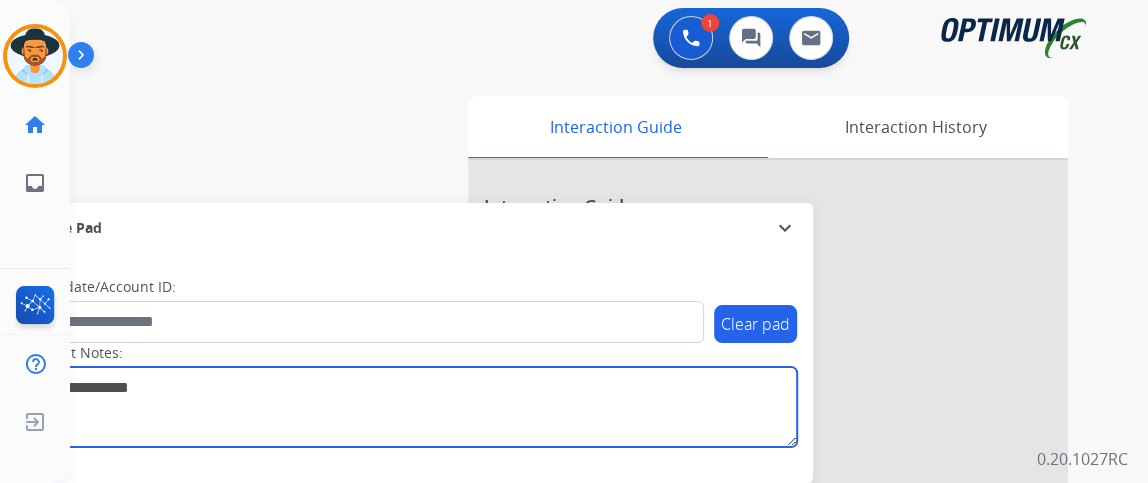 click at bounding box center (411, 407) 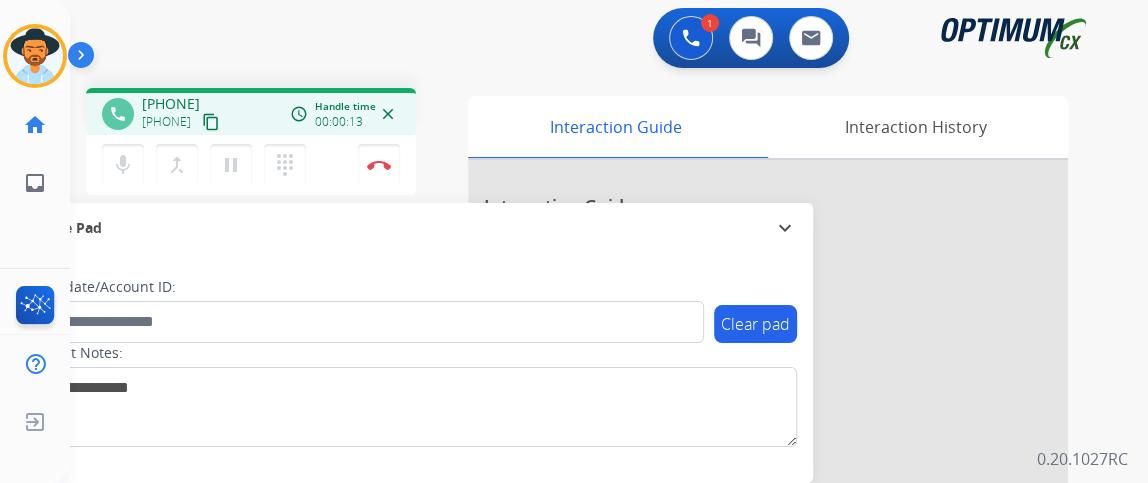 click on "content_copy" at bounding box center (211, 122) 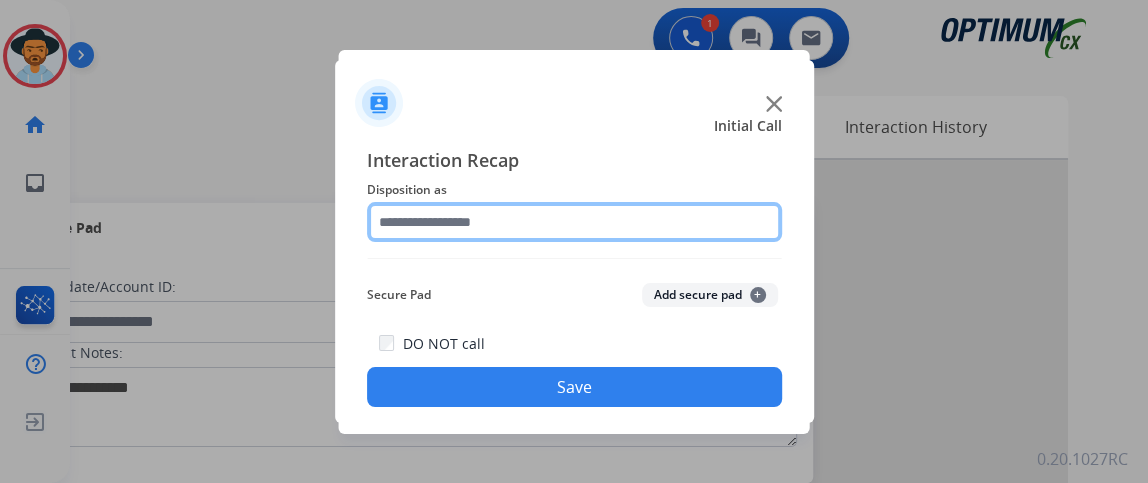 click 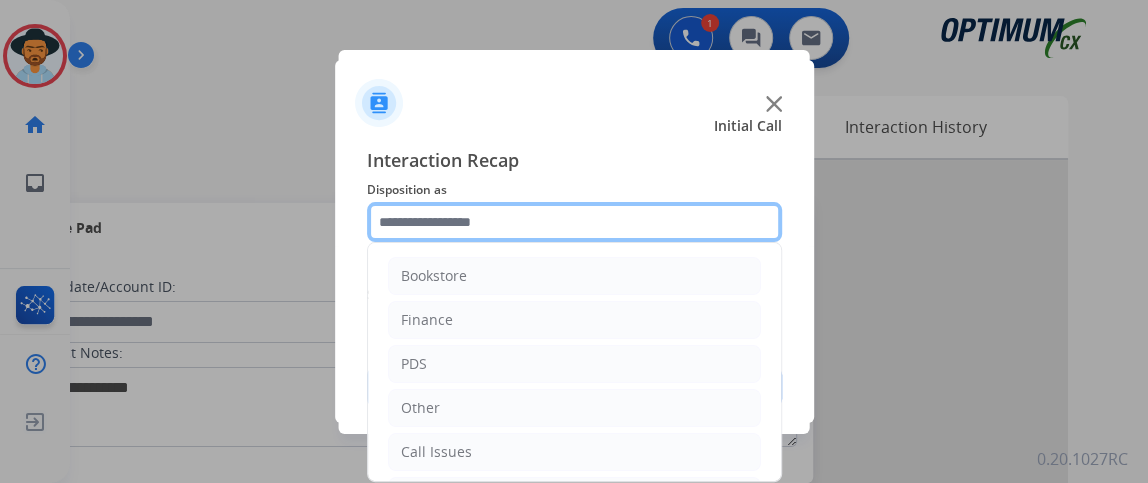 scroll, scrollTop: 131, scrollLeft: 0, axis: vertical 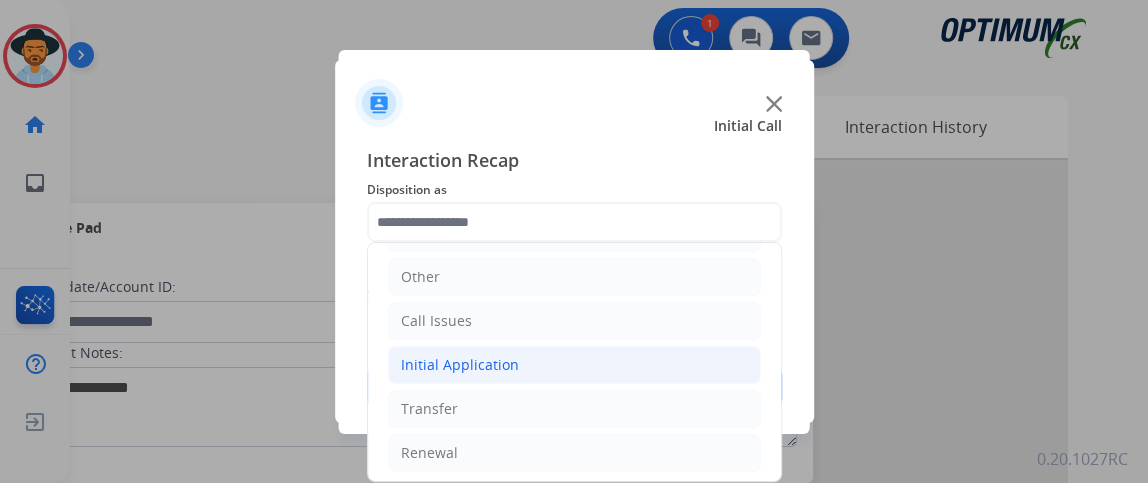 click on "Initial Application" 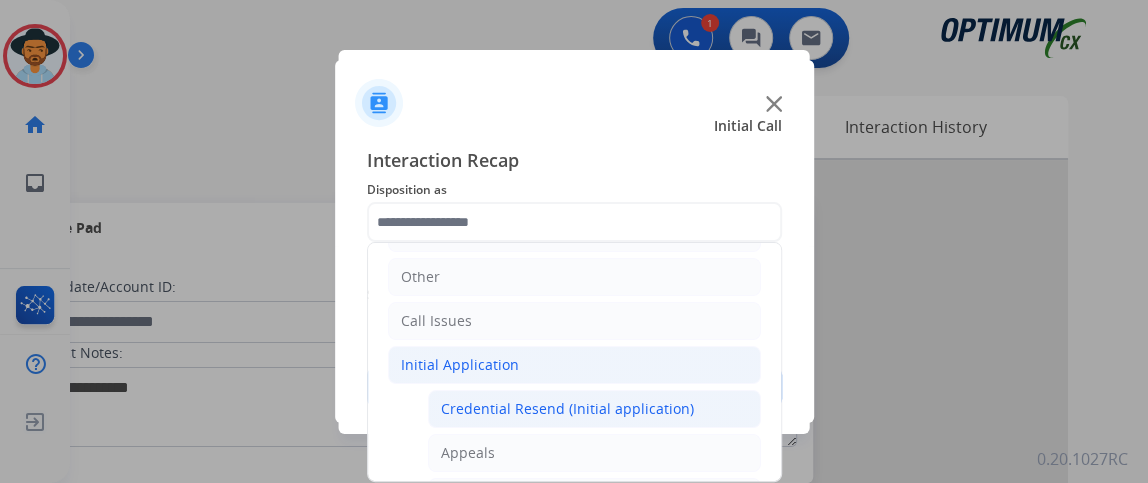 click on "Credential Resend (Initial application)" 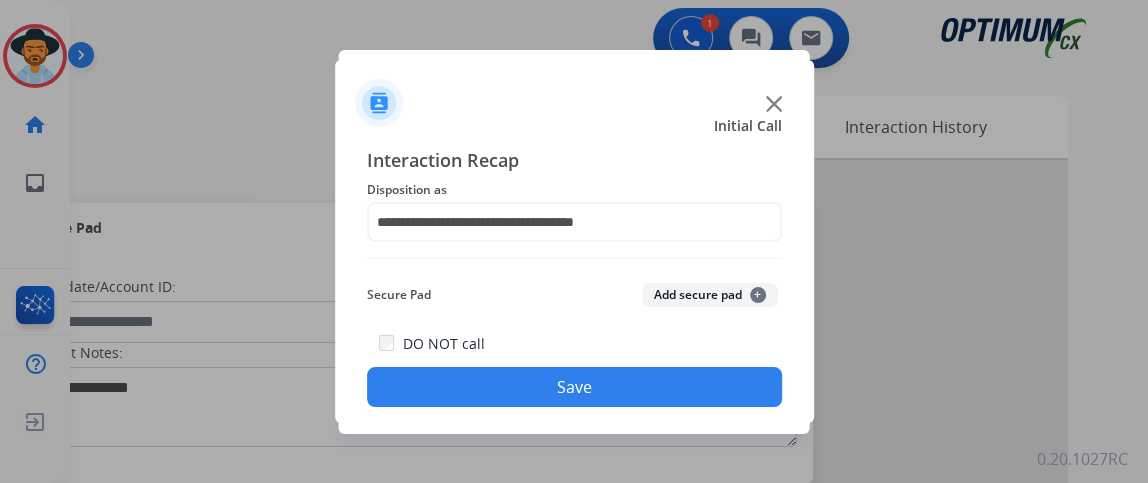 click on "Save" 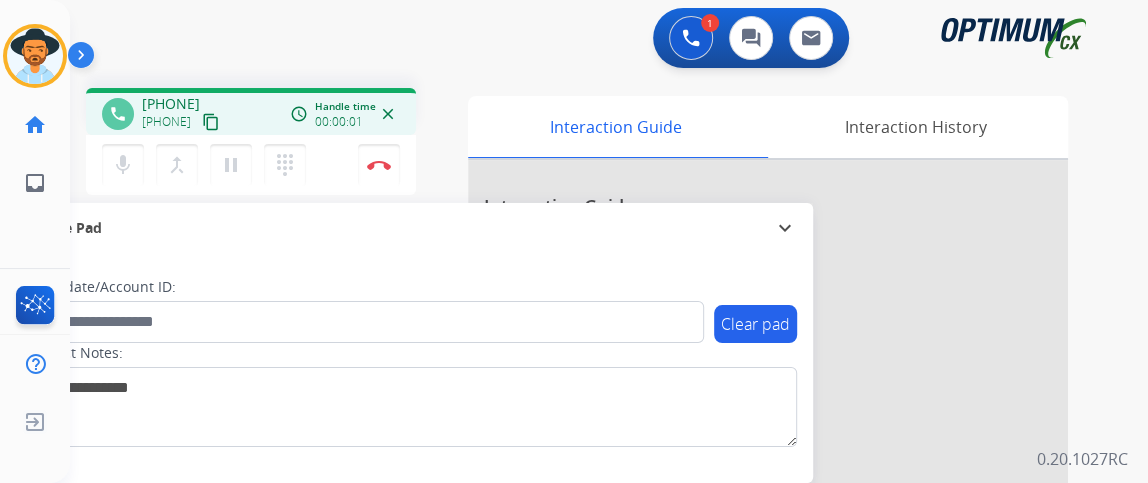 click on "content_copy" at bounding box center (211, 122) 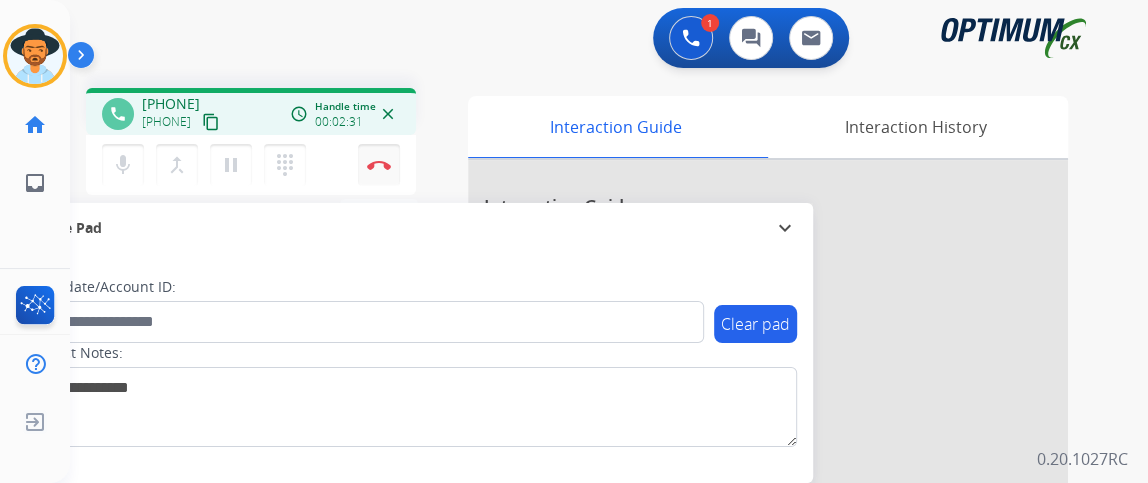 click at bounding box center (379, 165) 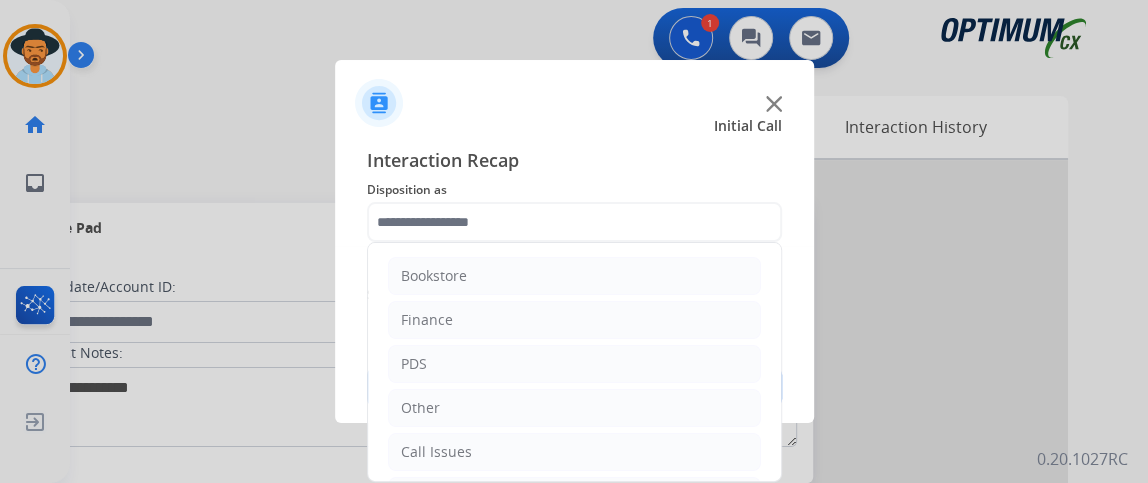 scroll, scrollTop: 131, scrollLeft: 0, axis: vertical 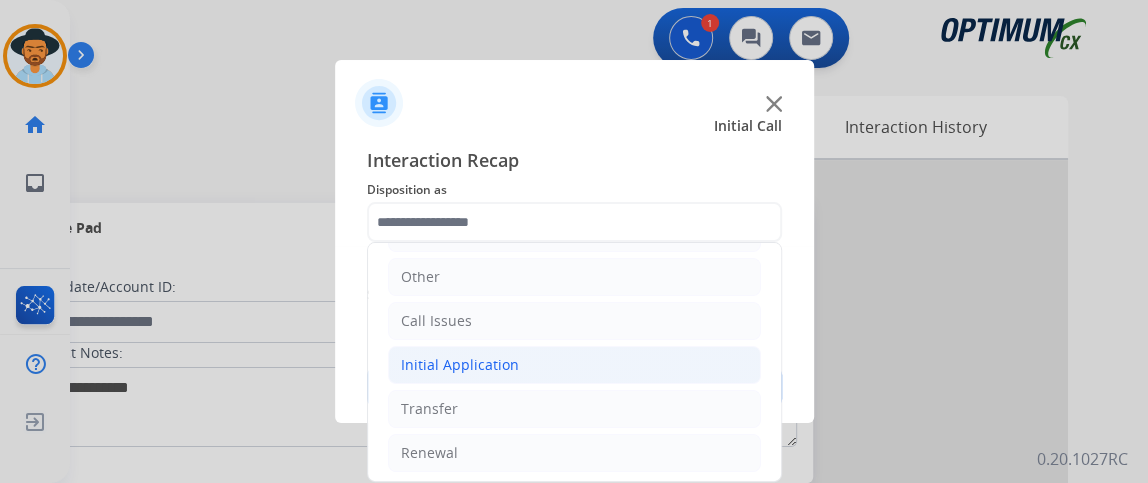 click on "Initial Application" 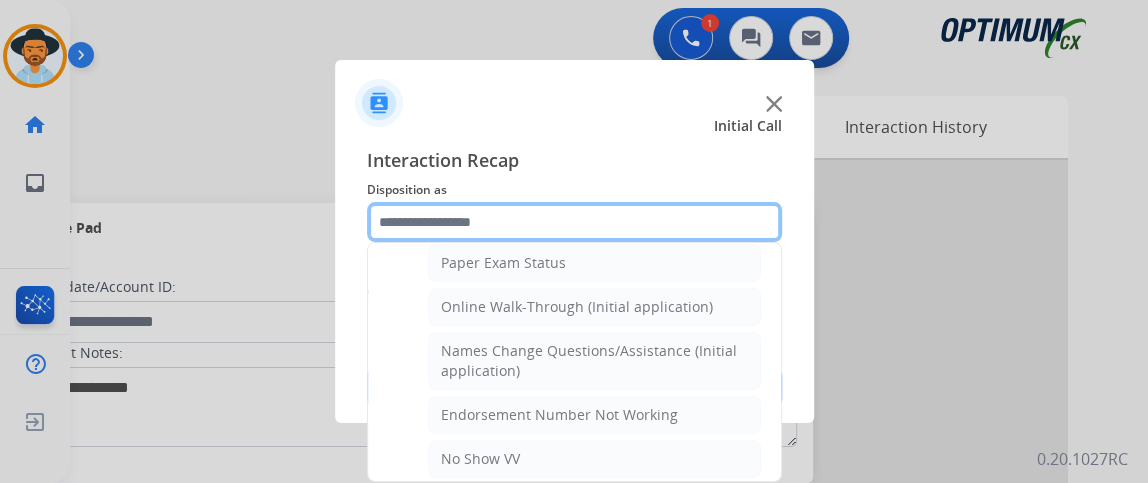 scroll, scrollTop: 413, scrollLeft: 0, axis: vertical 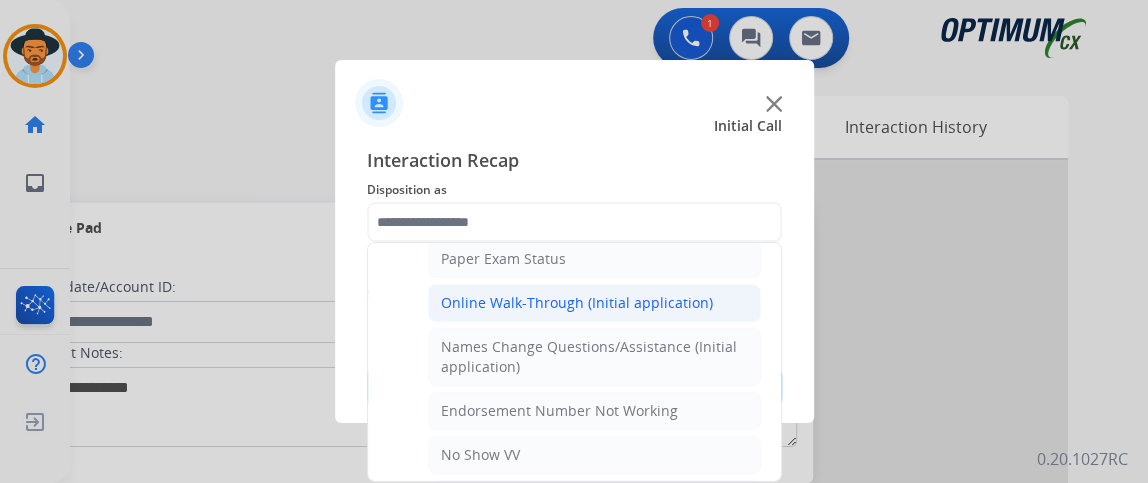 click on "Online Walk-Through (Initial application)" 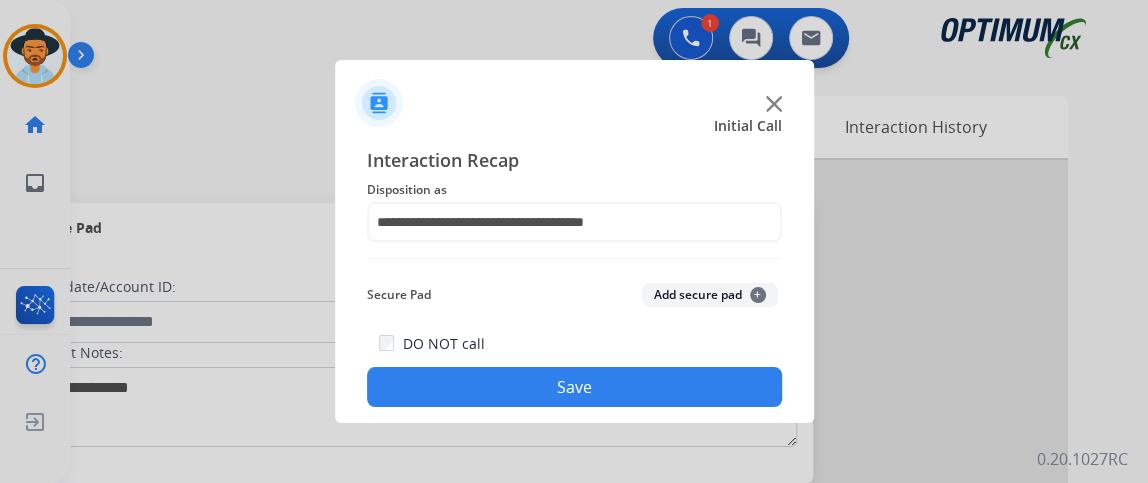 click on "DO NOT call  Save" 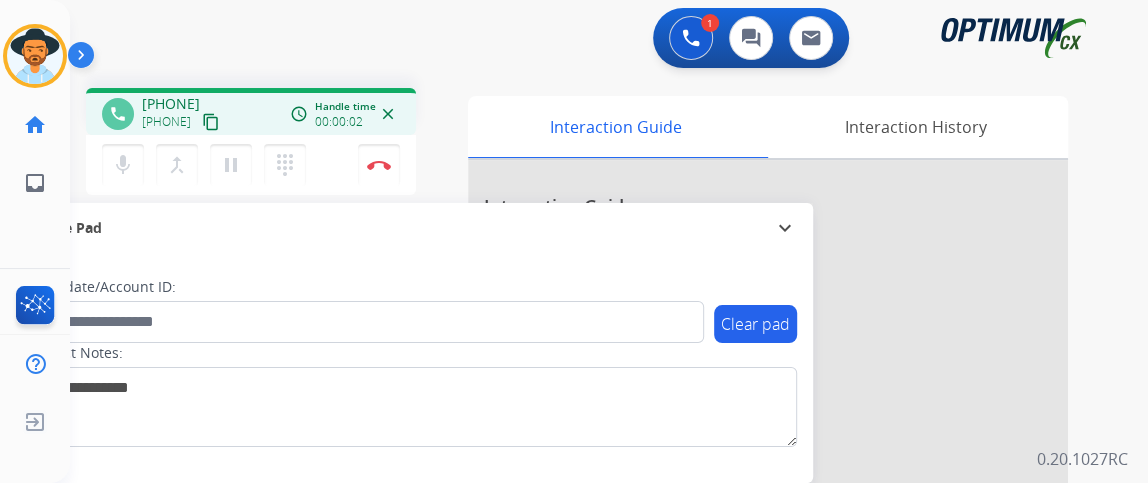 click on "content_copy" at bounding box center [211, 122] 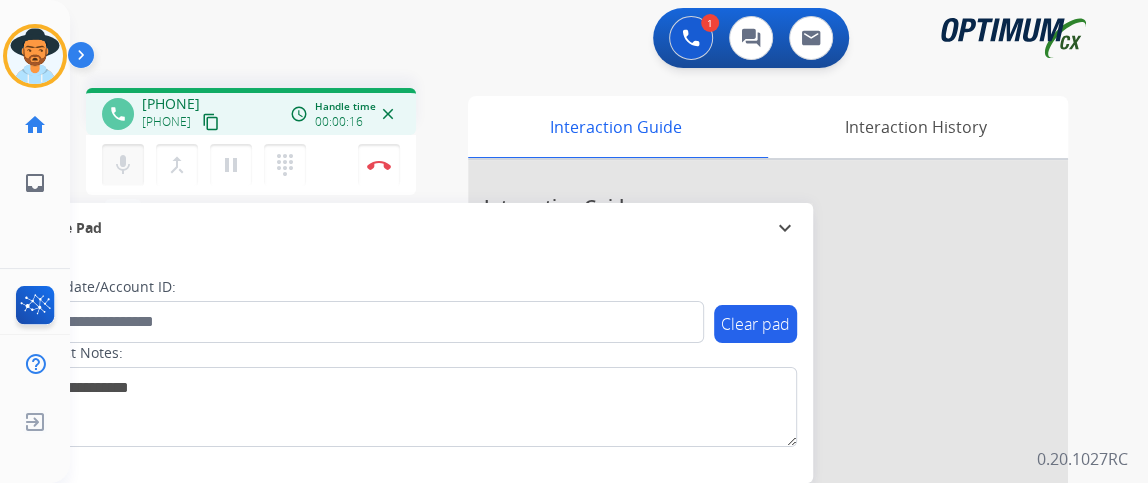 click on "mic Mute" at bounding box center (123, 165) 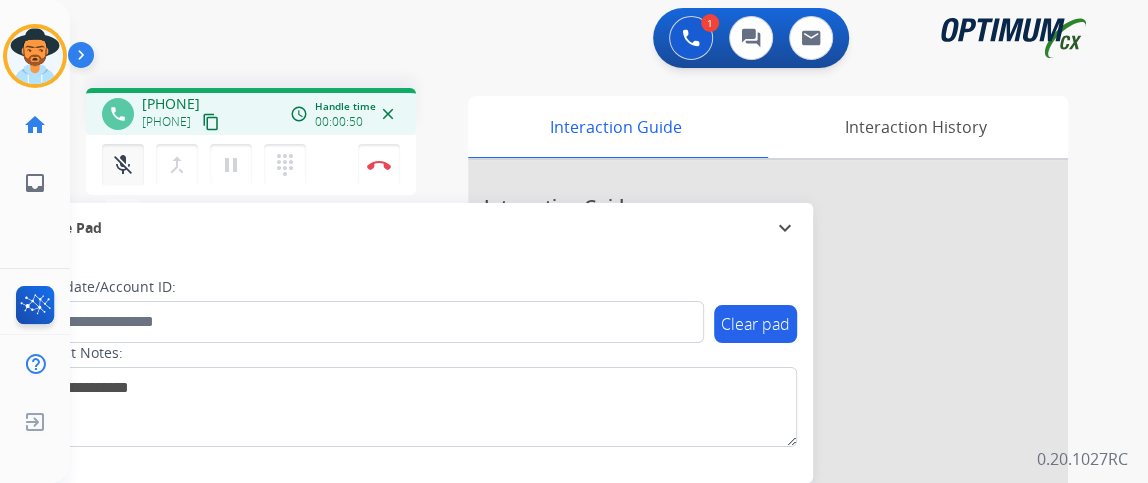click on "mic_off Mute" at bounding box center [123, 165] 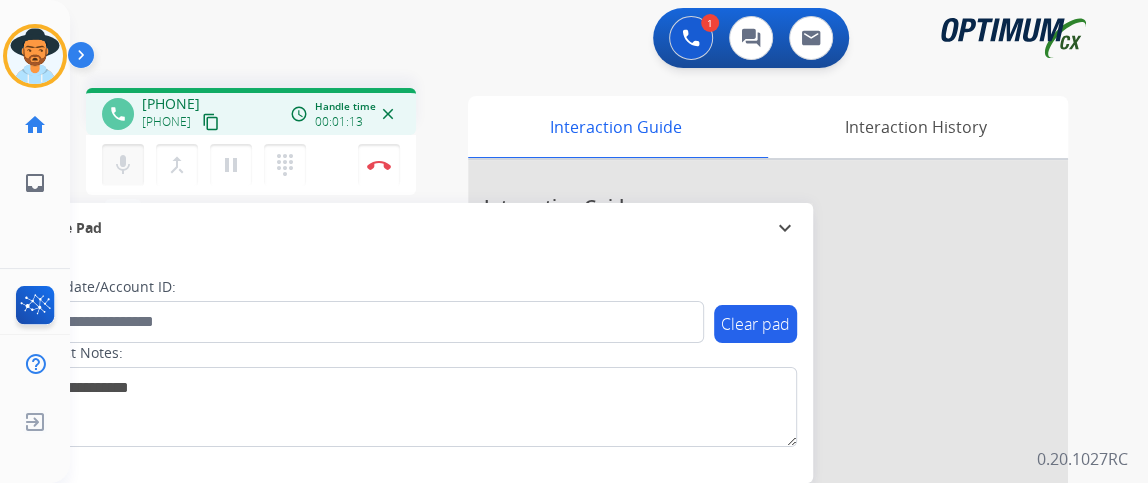click on "mic Mute" at bounding box center (123, 165) 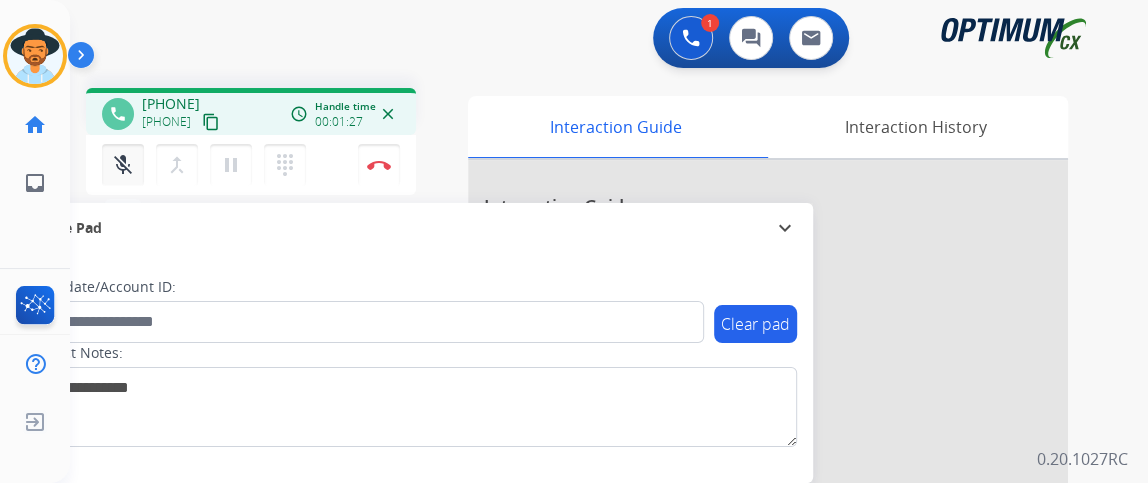 click on "mic_off" at bounding box center [123, 165] 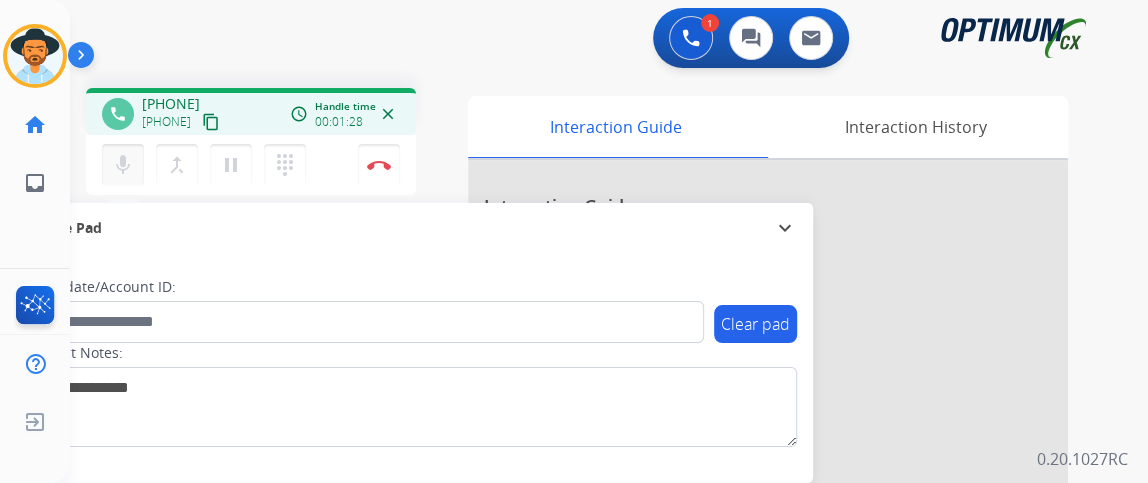 click on "mic" at bounding box center [123, 165] 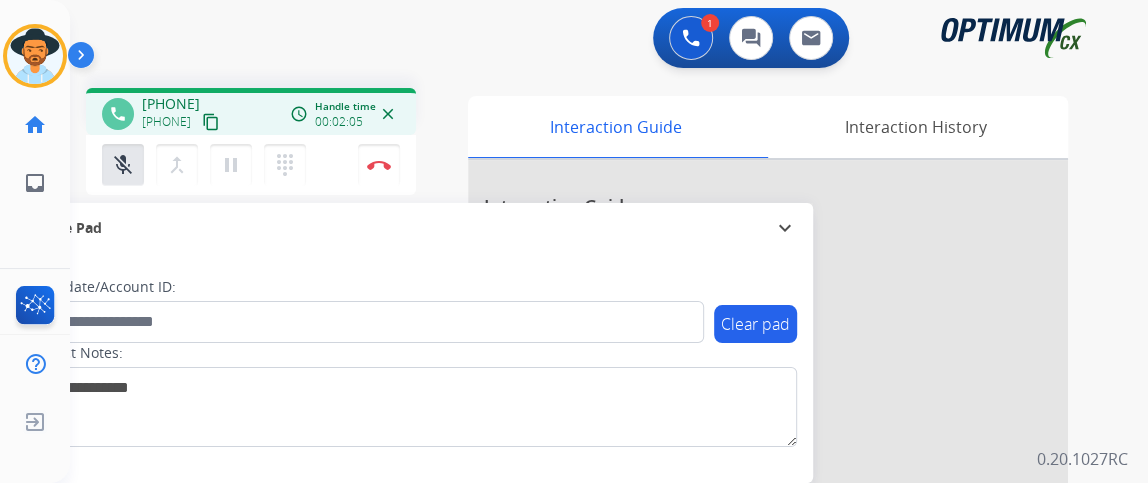 click on "phone [PHONE] [PHONE] content_copy access_time Call metrics Queue   00:09 Hold   00:00 Talk   02:06 Total   02:14 Handle time 00:02:05 close mic_off Mute merge_type Bridge pause Hold dialpad Dialpad Disconnect swap_horiz Break voice bridge close_fullscreen Connect 3-Way Call merge_type Separate 3-Way Call  Interaction Guide   Interaction History  Interaction Guide arrow_drop_up  Welcome to EngageHQ   Internal Queue Transfer: How To  Secure Pad expand_more Clear pad Candidate/Account ID: Contact Notes:" at bounding box center [585, 489] 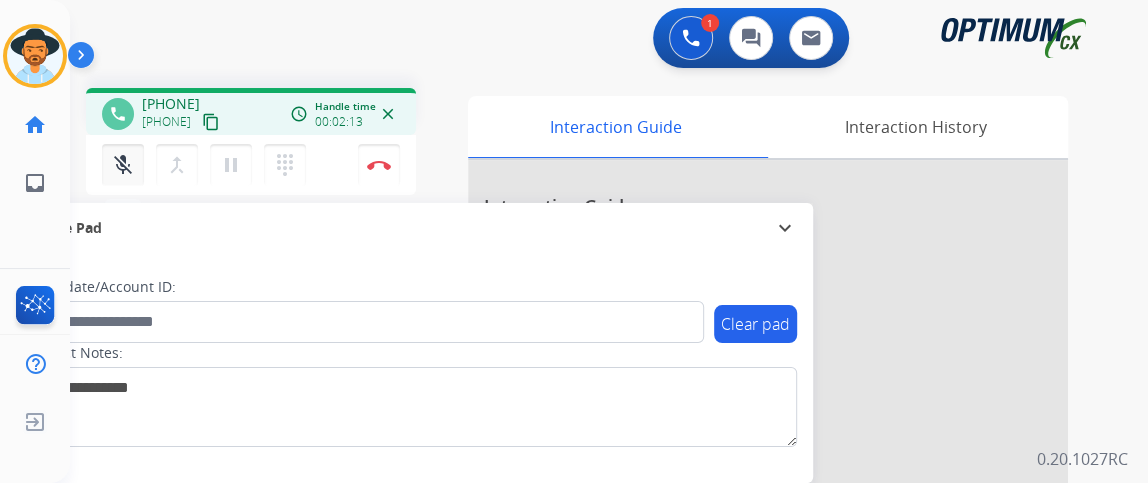 click on "mic_off Mute" at bounding box center (123, 165) 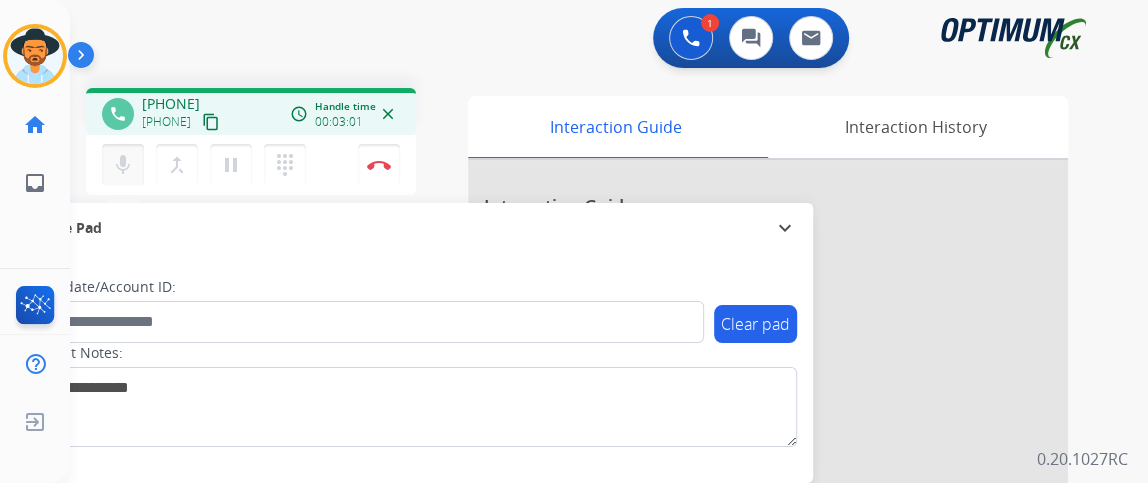 click on "mic" at bounding box center (123, 165) 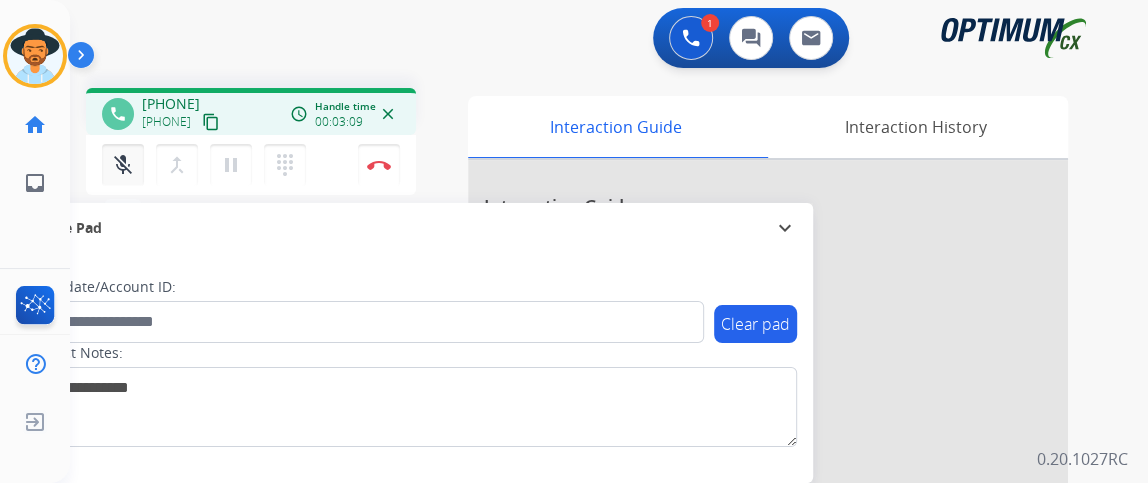 click on "mic_off" at bounding box center [123, 165] 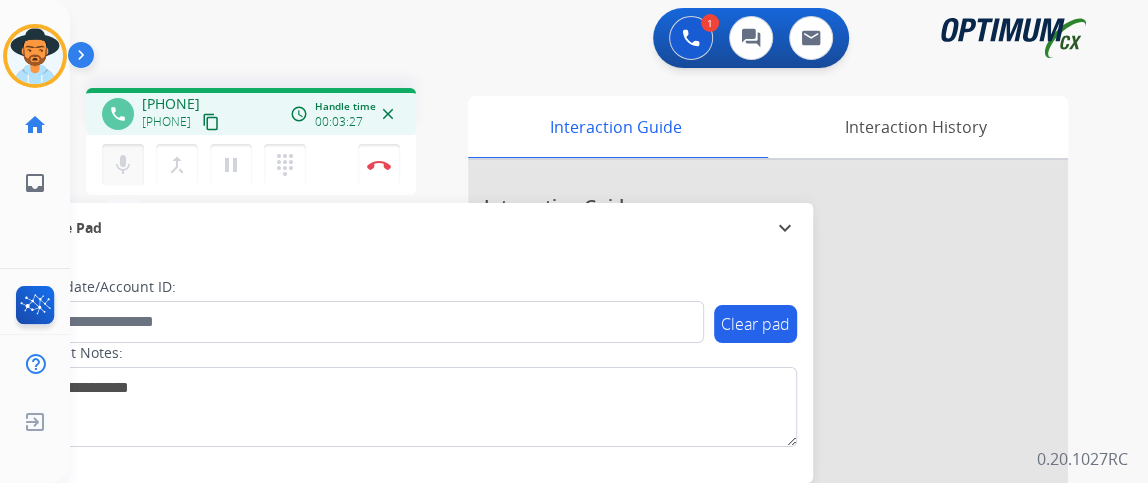click on "mic" at bounding box center (123, 165) 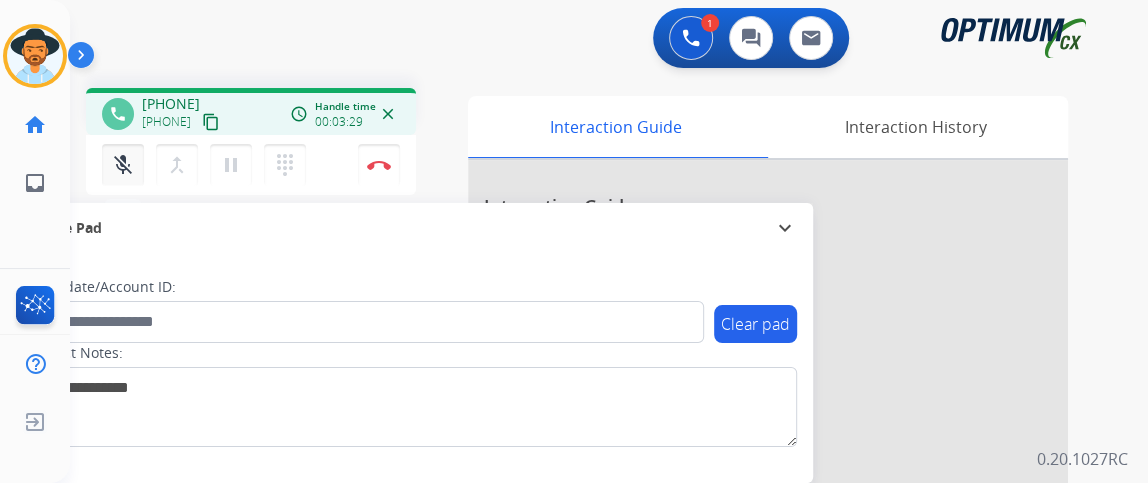 click on "mic_off" at bounding box center (123, 165) 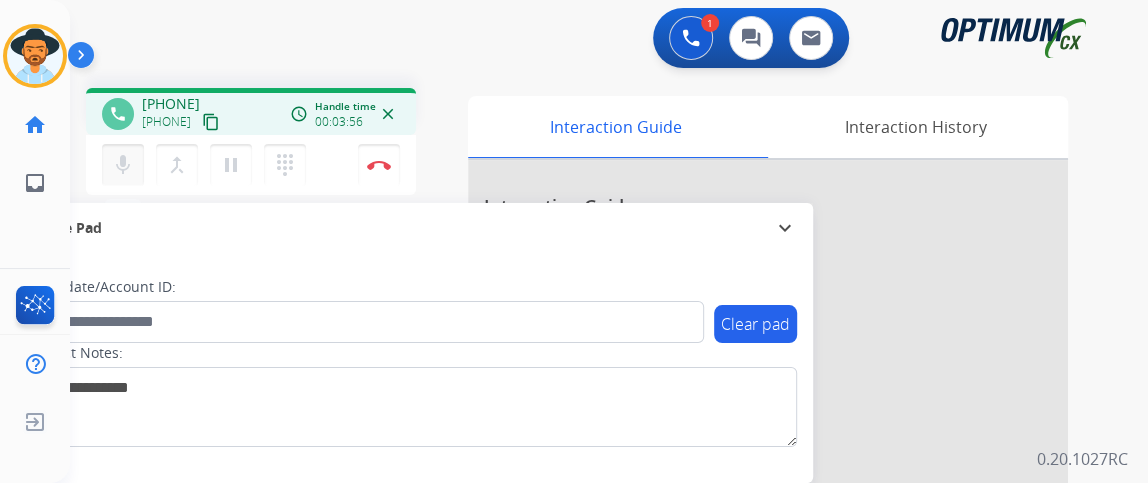 click on "mic" at bounding box center [123, 165] 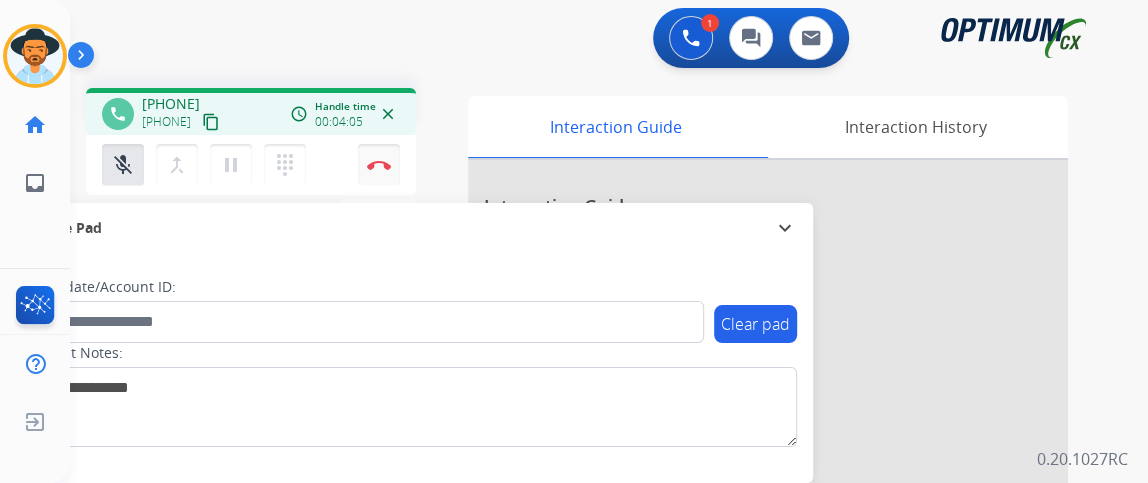click on "Disconnect" at bounding box center (379, 165) 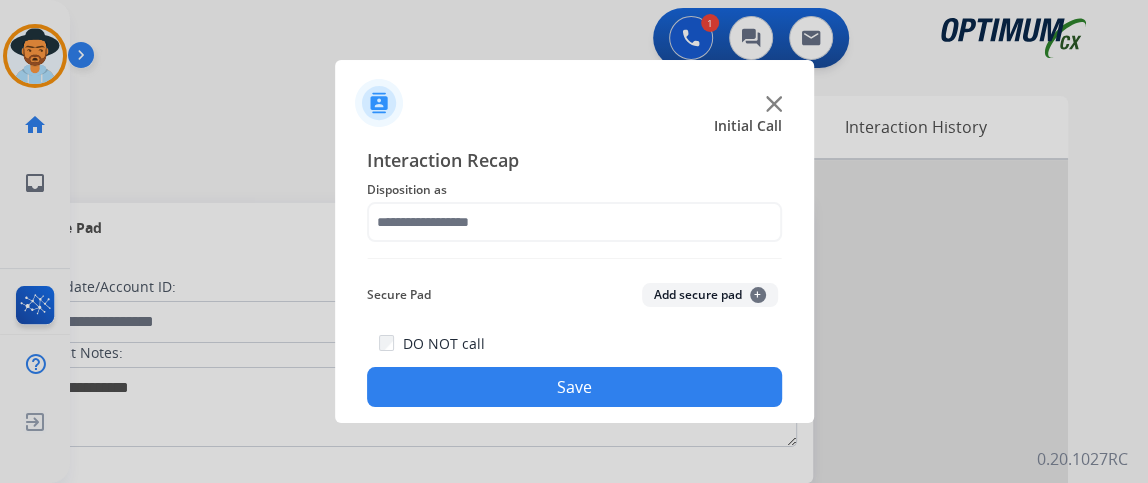 click on "Disposition as" 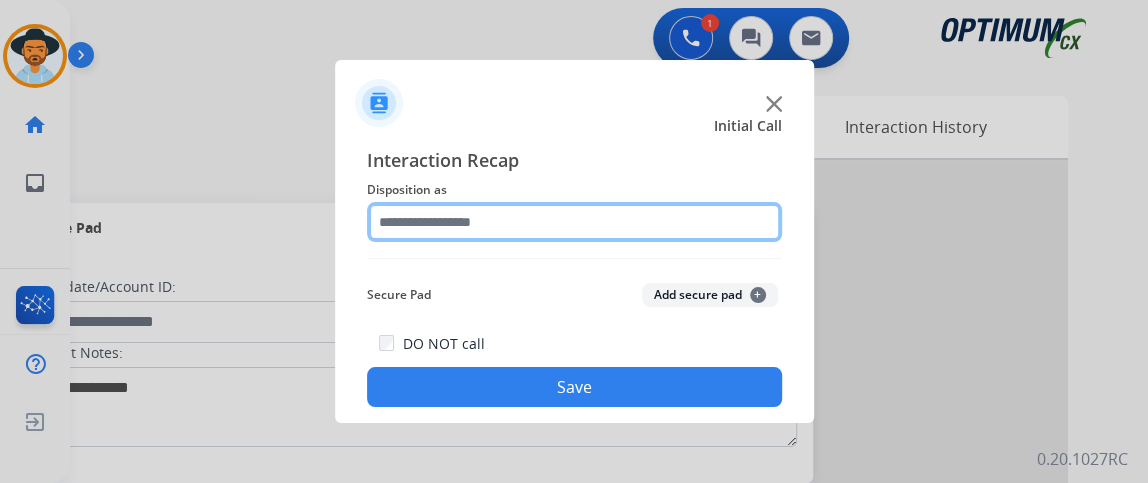click 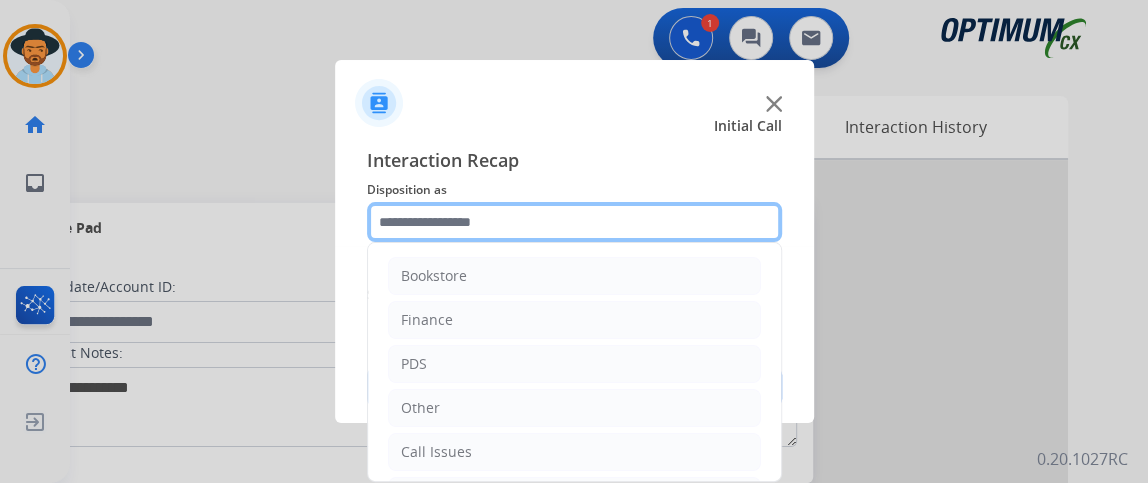 scroll, scrollTop: 131, scrollLeft: 0, axis: vertical 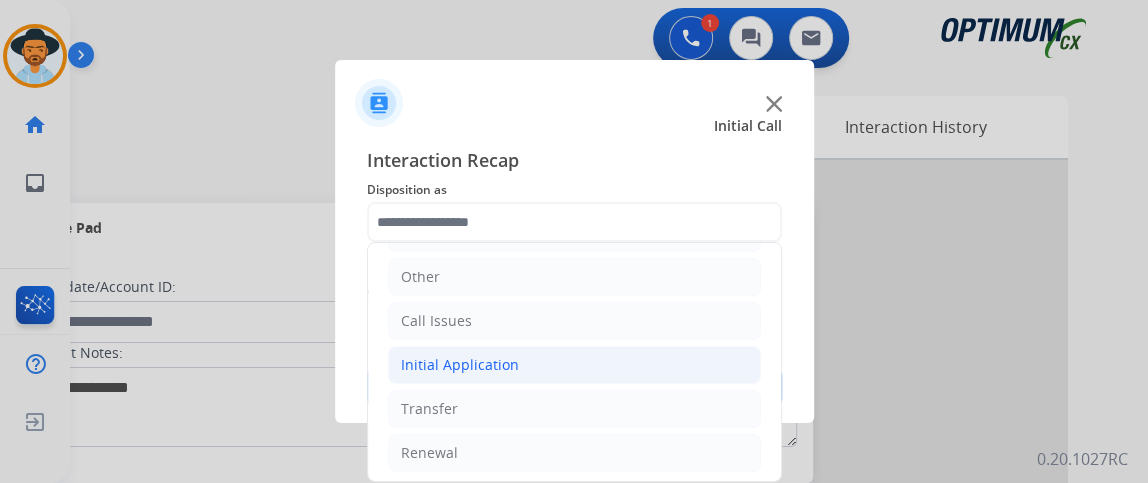click on "Initial Application" 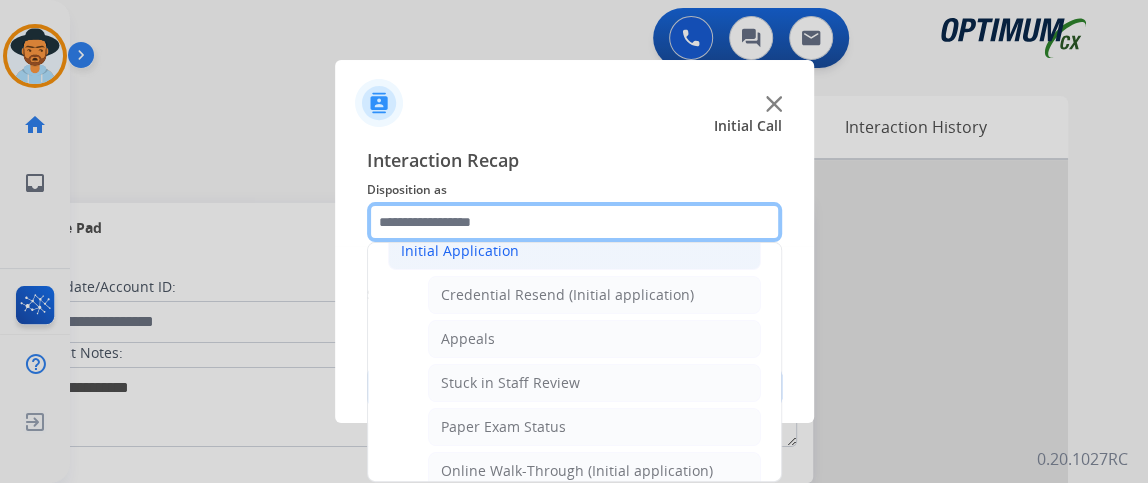 scroll, scrollTop: 352, scrollLeft: 0, axis: vertical 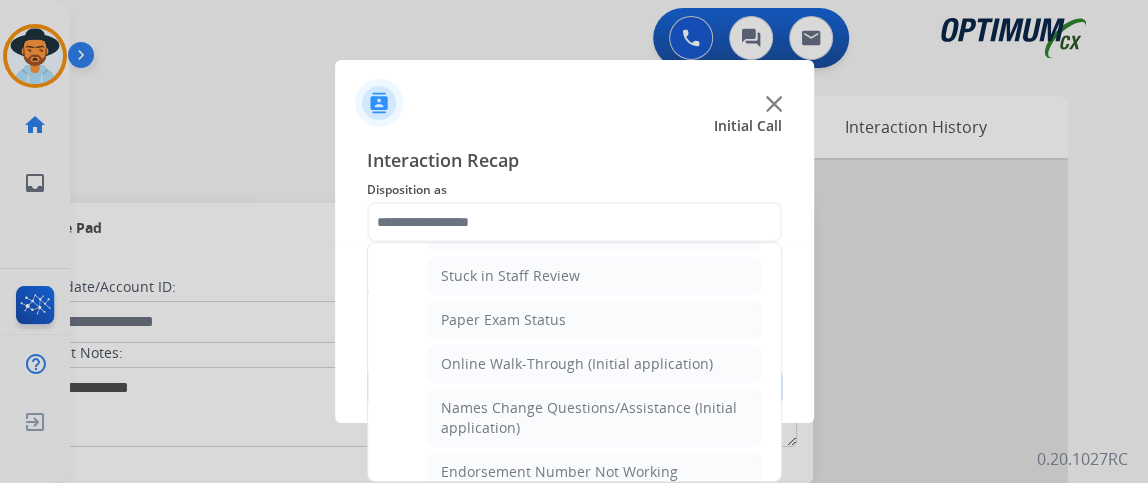 click on "Online Walk-Through (Initial application)" 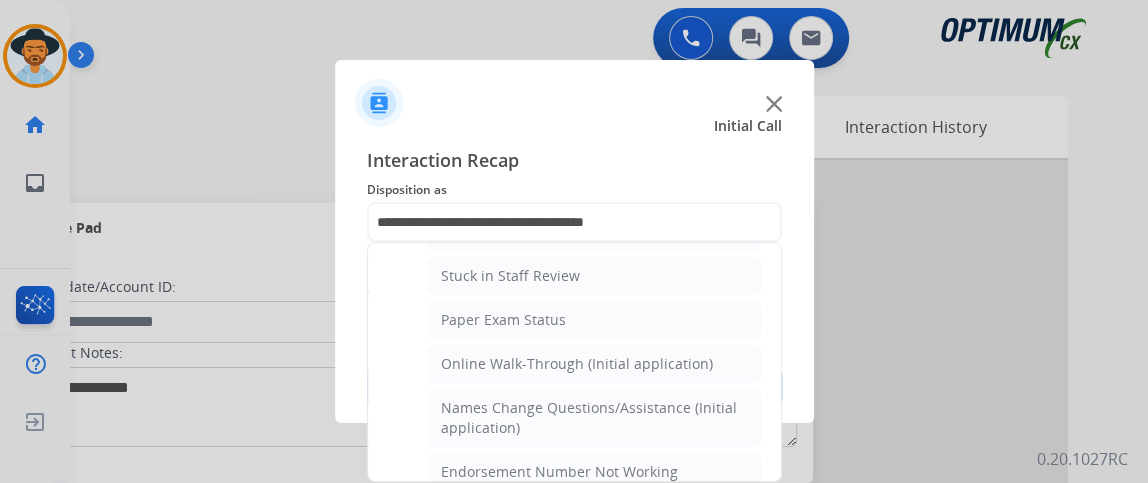 click on "DO NOT call  Save" 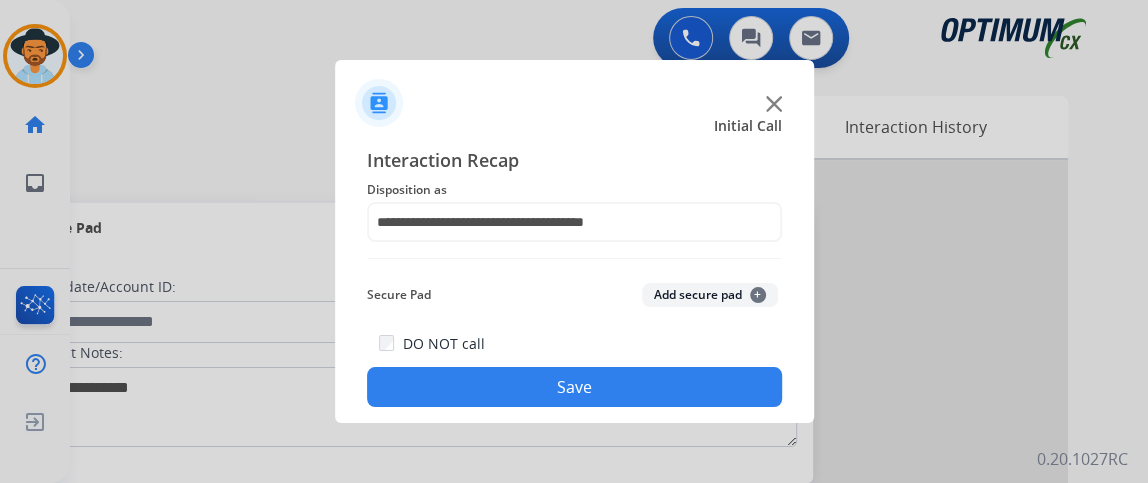 click on "Save" 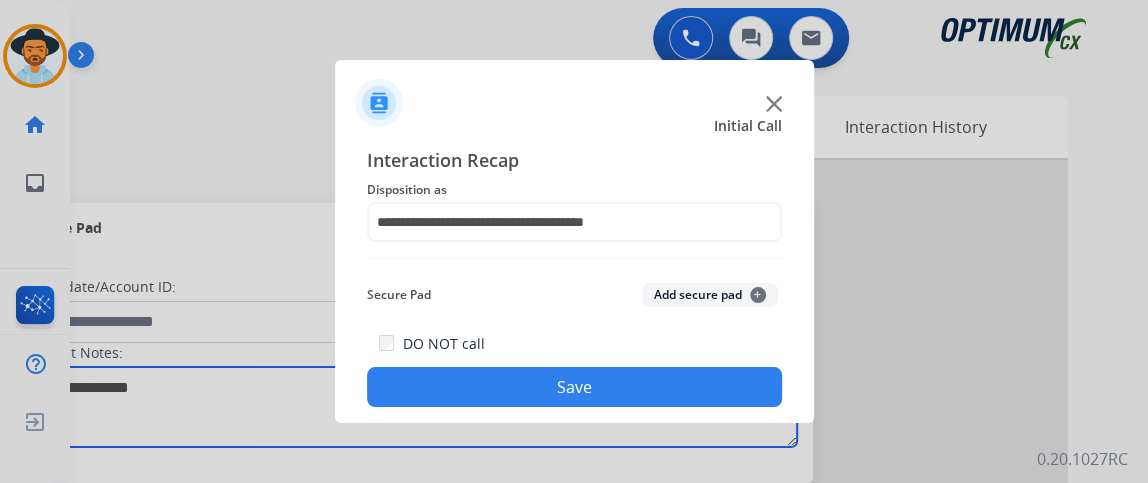 click at bounding box center [411, 407] 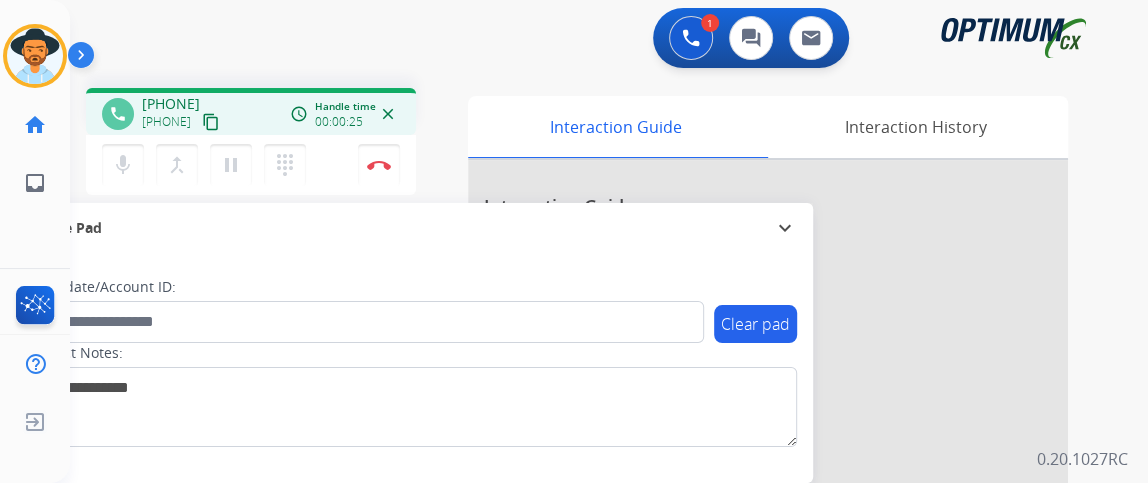 click on "content_copy" at bounding box center (211, 122) 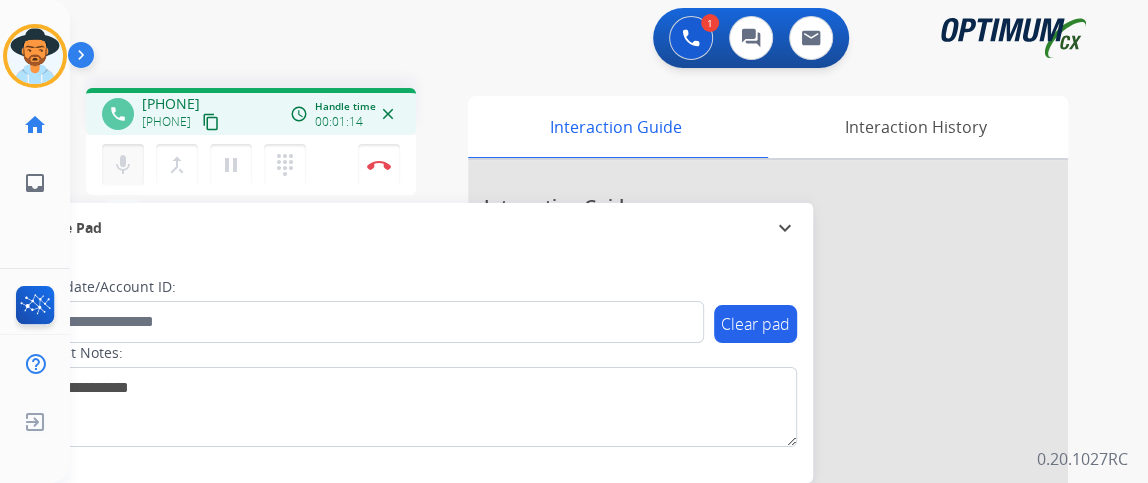 click on "mic" at bounding box center [123, 165] 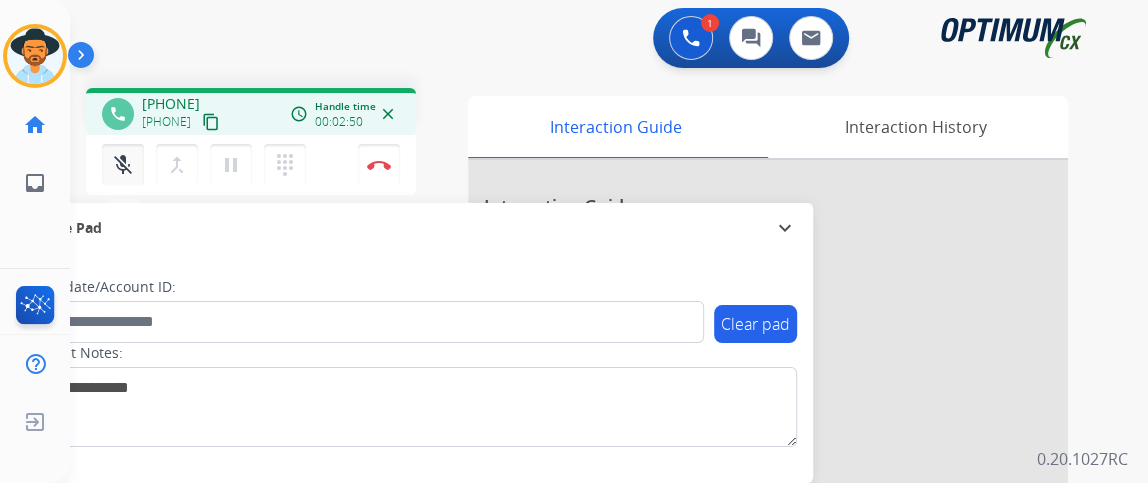 click on "mic_off" at bounding box center [123, 165] 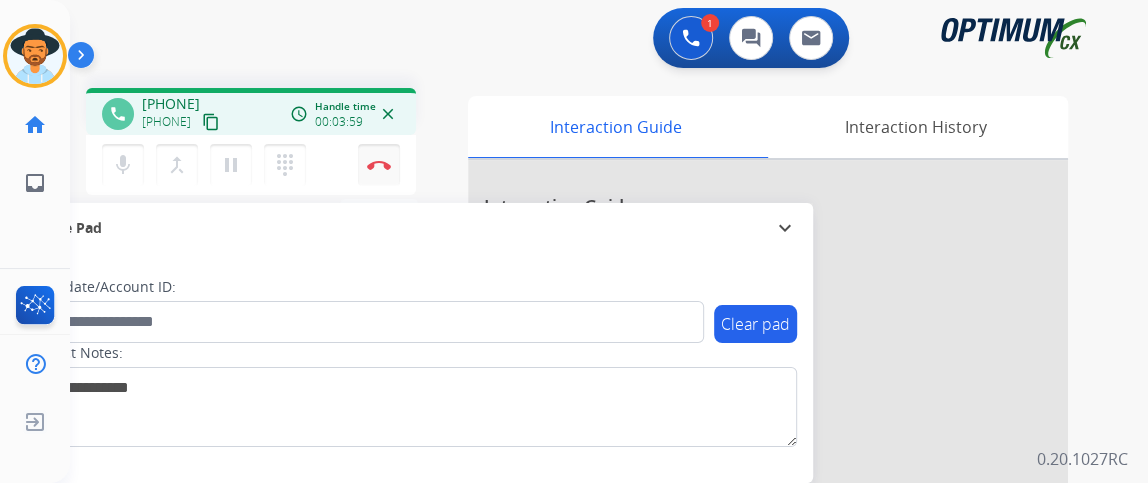 click on "Disconnect" at bounding box center [379, 165] 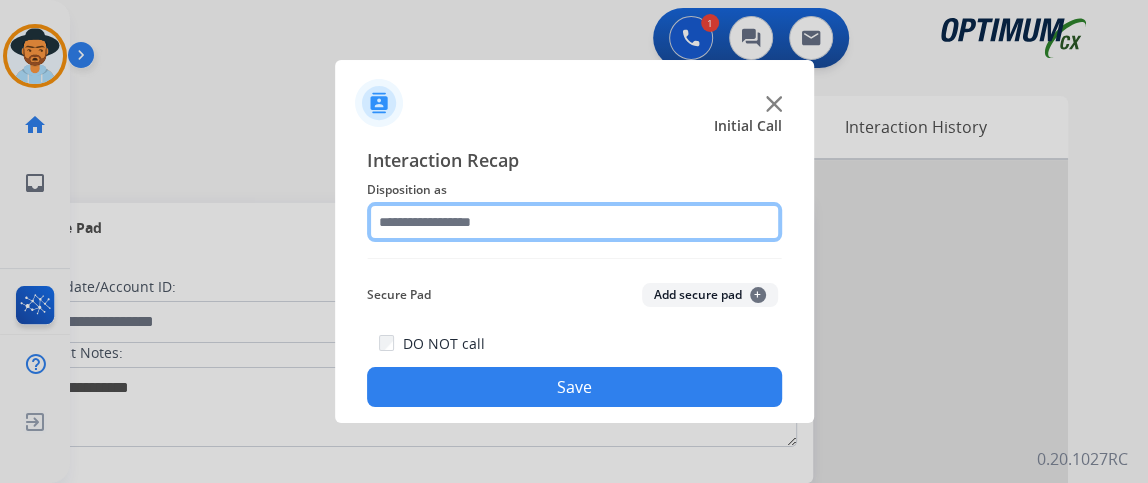 click 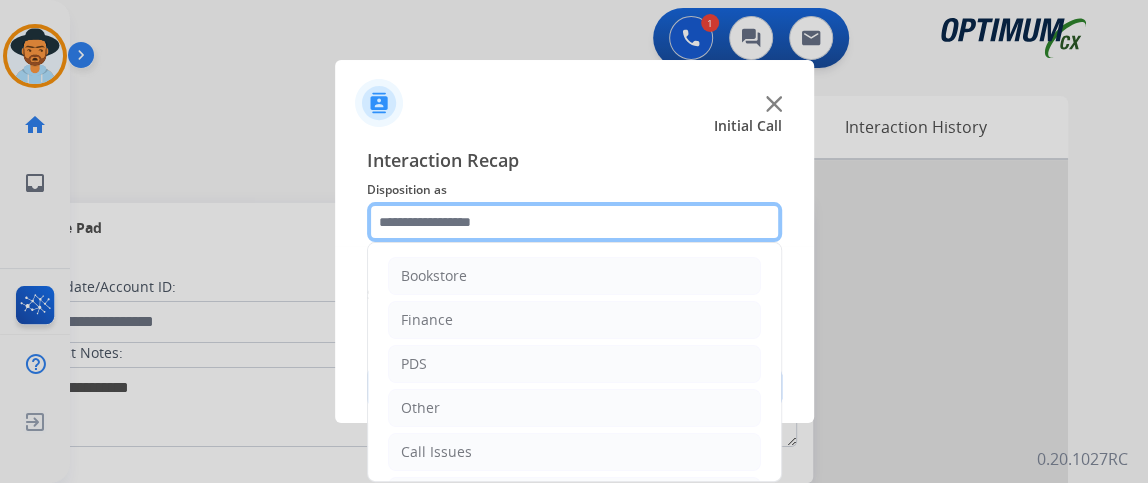 scroll, scrollTop: 131, scrollLeft: 0, axis: vertical 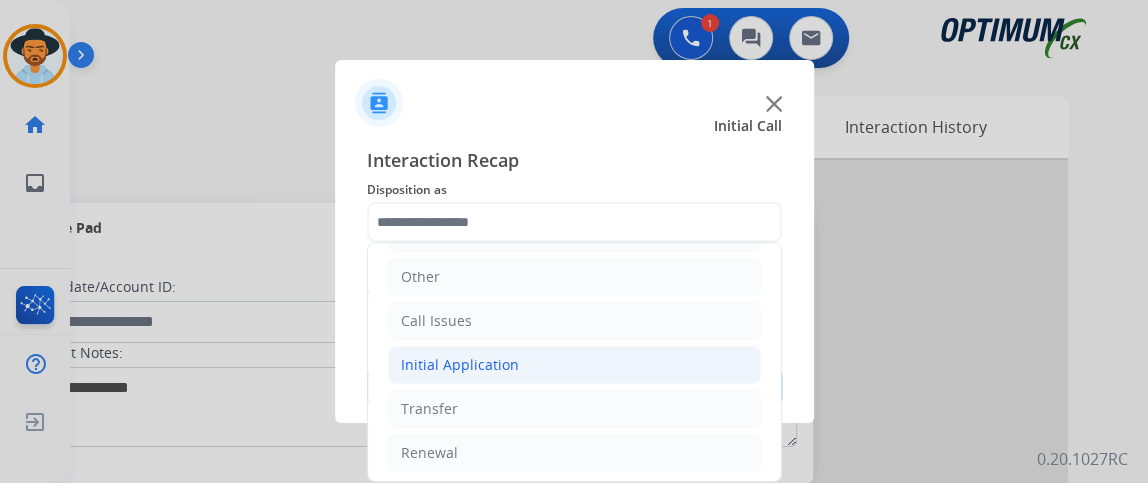 click on "Initial Application" 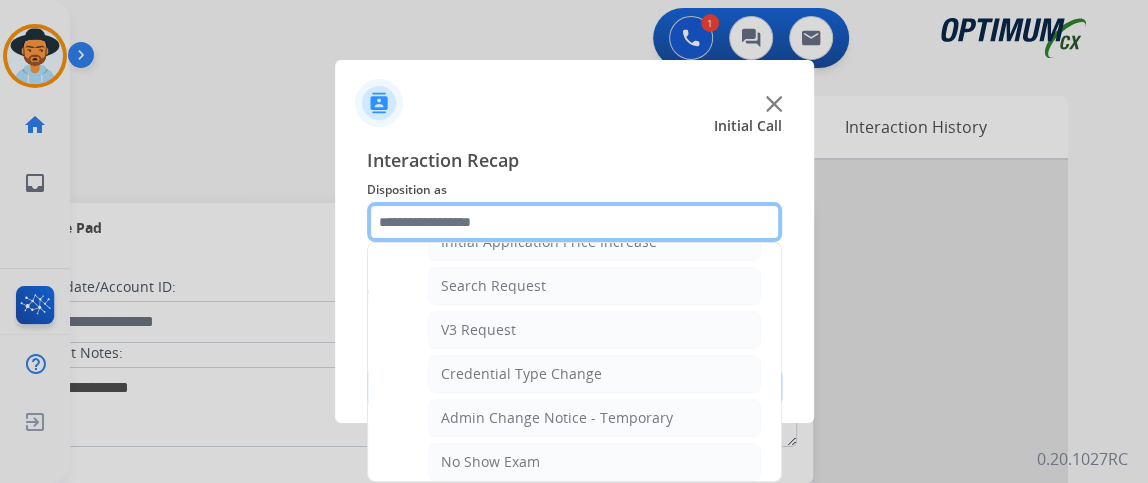 scroll, scrollTop: 719, scrollLeft: 0, axis: vertical 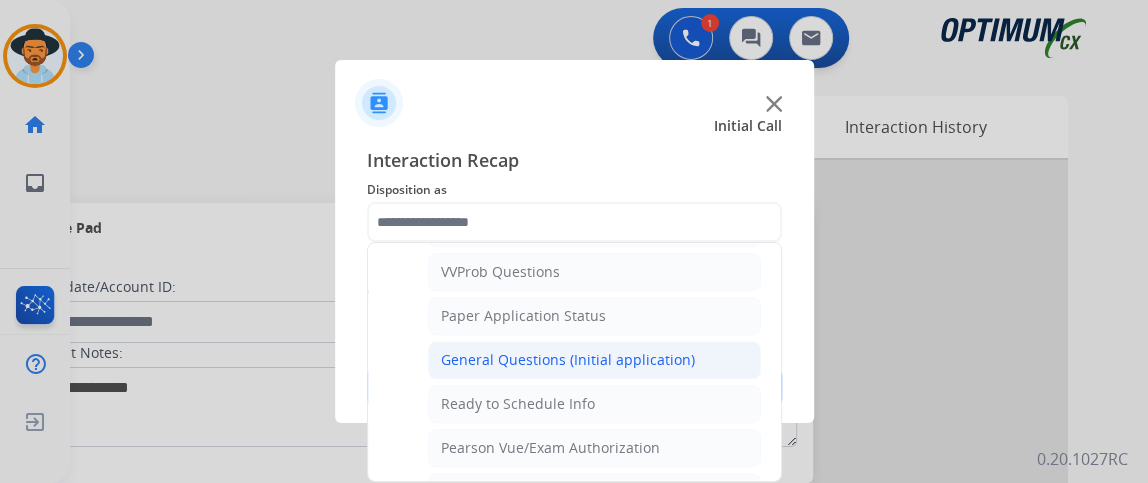 click on "General Questions (Initial application)" 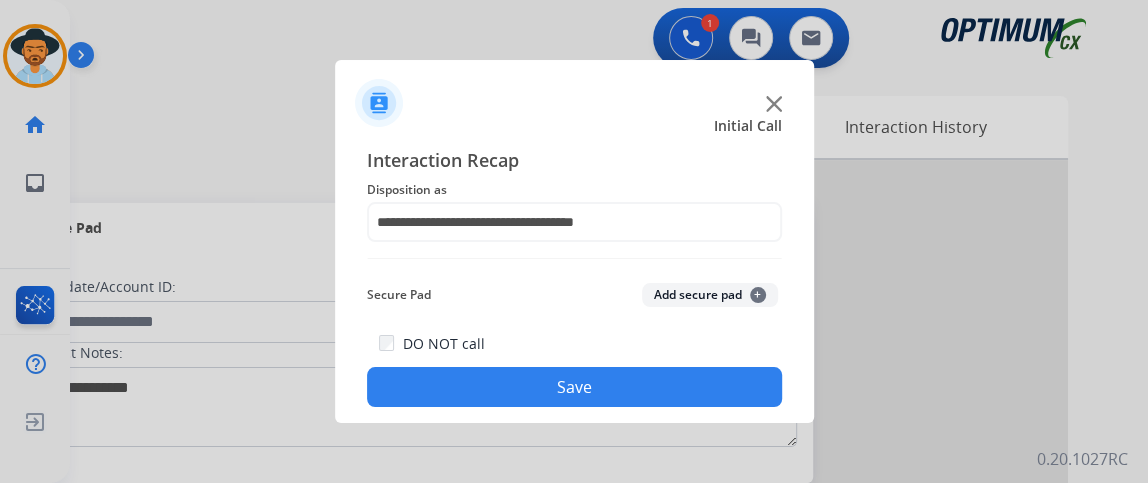 click on "Save" 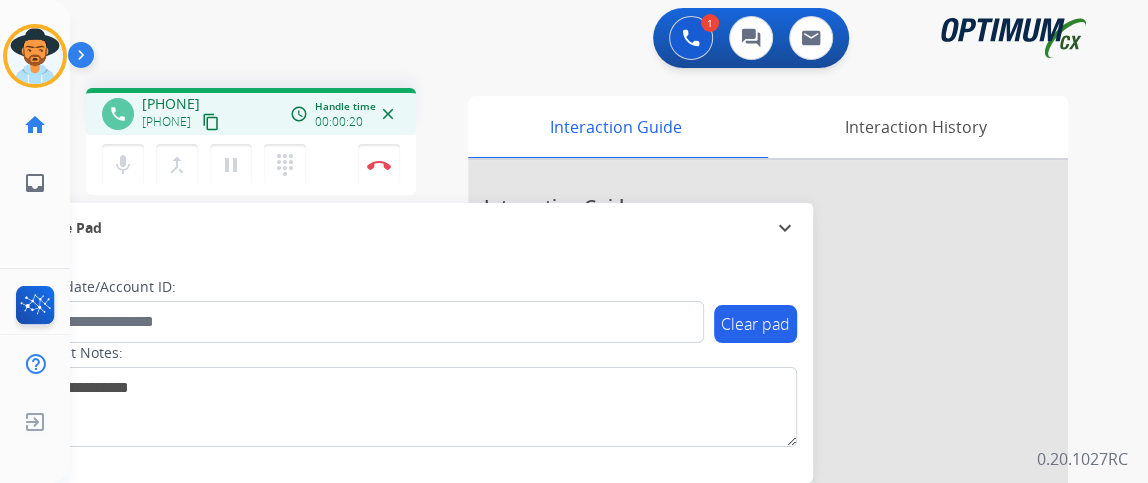 click on "content_copy" at bounding box center [211, 122] 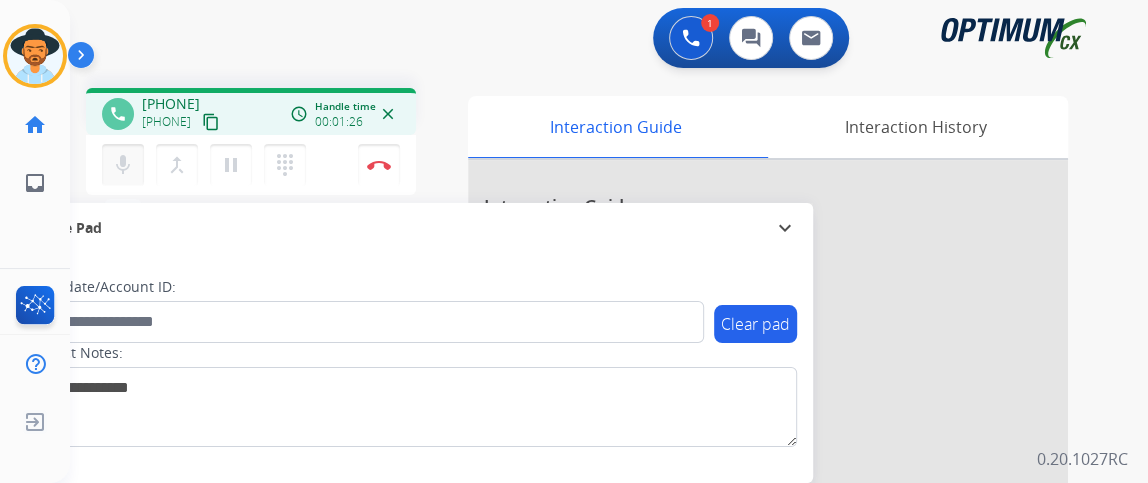 click on "mic" at bounding box center (123, 165) 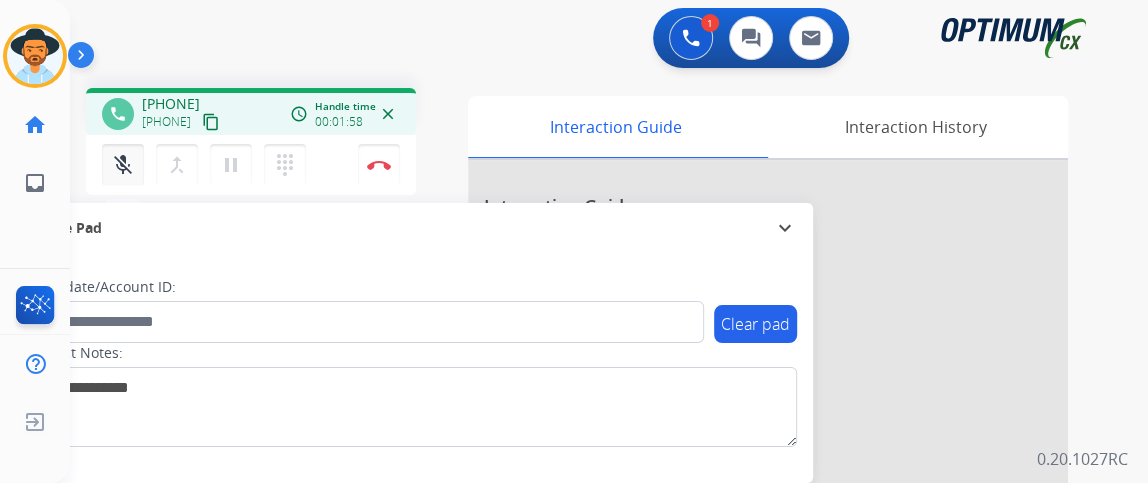 click on "mic_off" at bounding box center [123, 165] 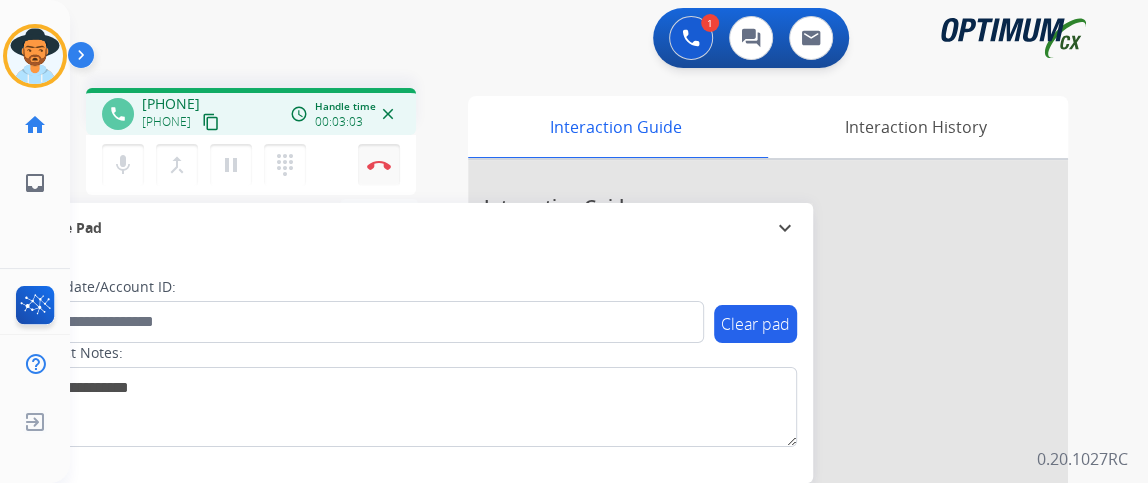 click on "Disconnect" at bounding box center (379, 165) 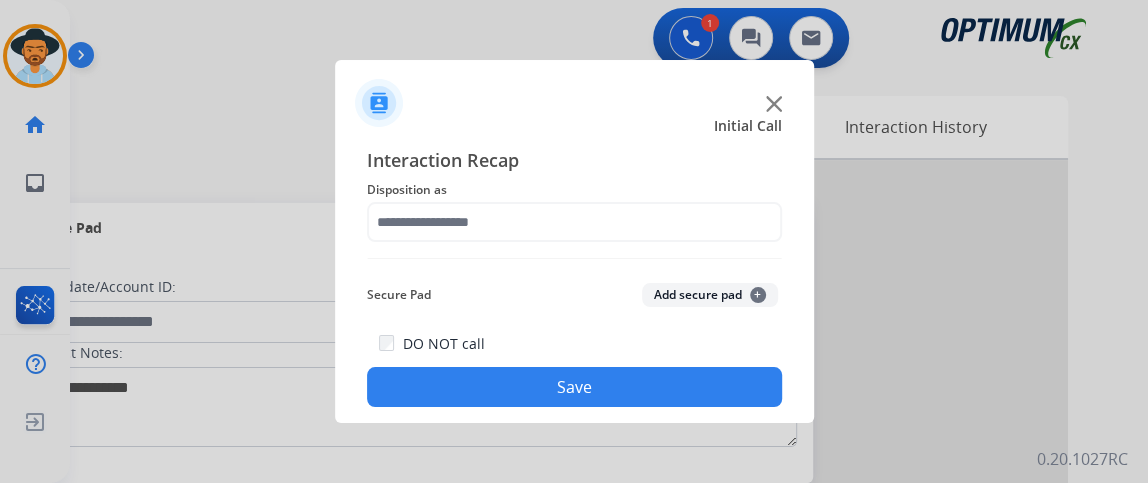click on "Disposition as" 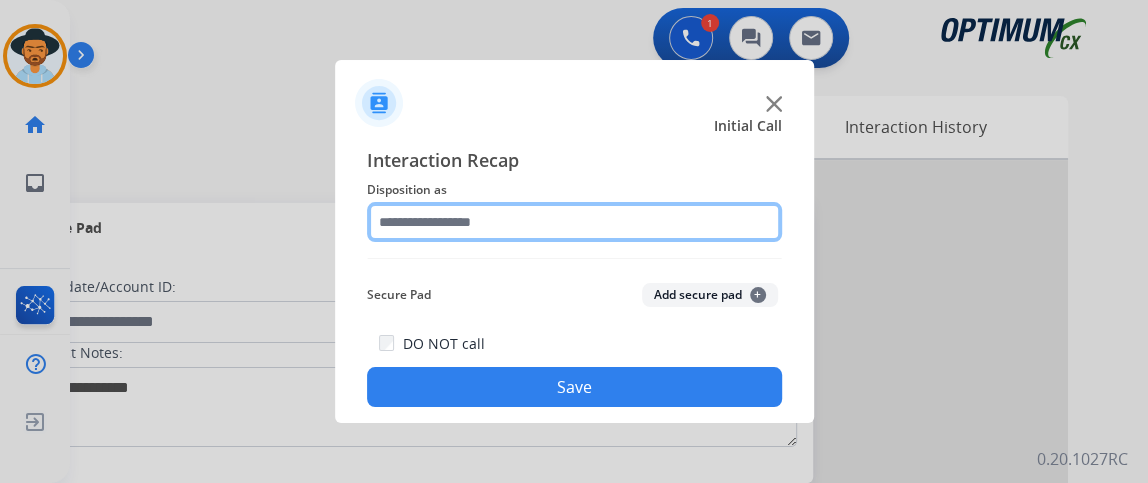 click 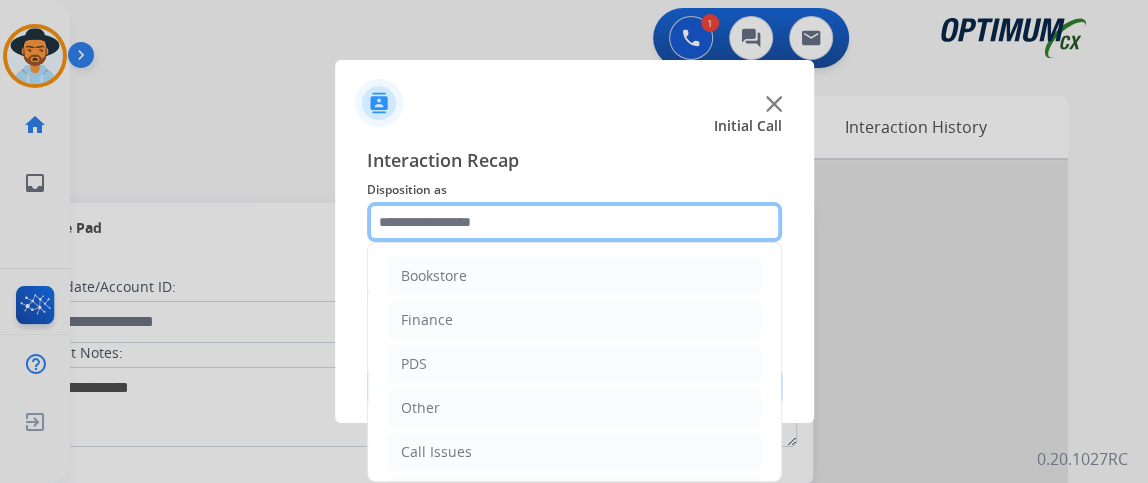 scroll, scrollTop: 131, scrollLeft: 0, axis: vertical 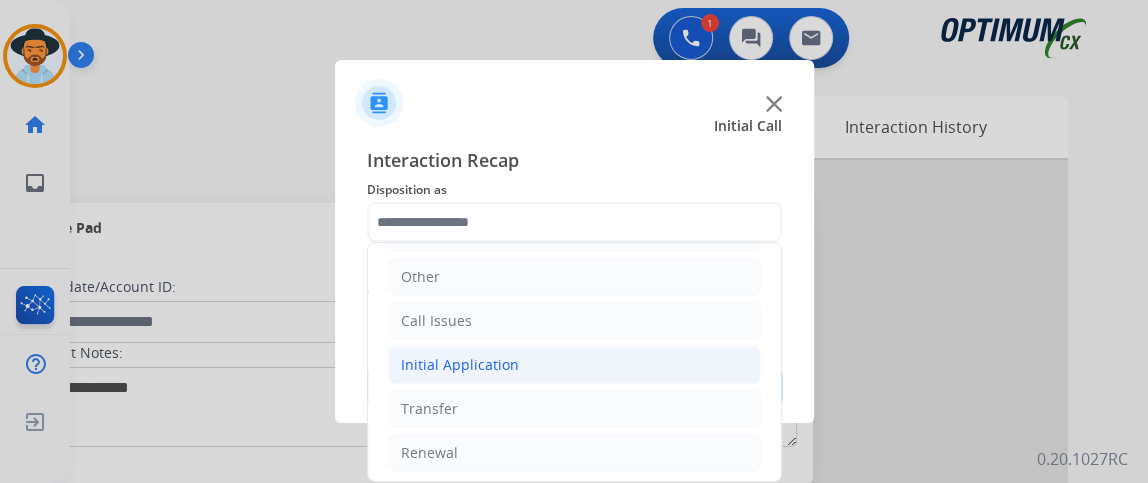 click on "Initial Application" 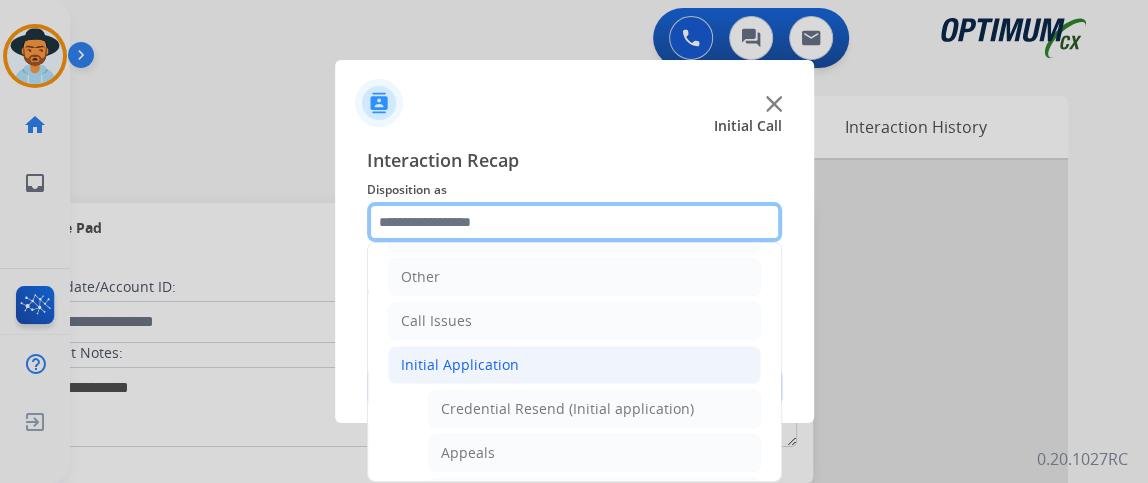 scroll, scrollTop: 241, scrollLeft: 0, axis: vertical 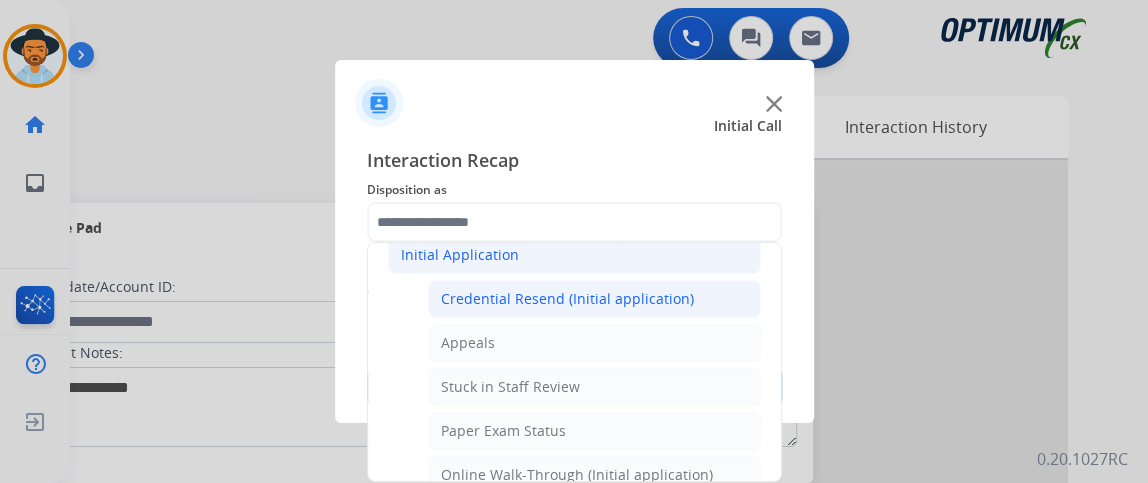 click on "Credential Resend (Initial application)" 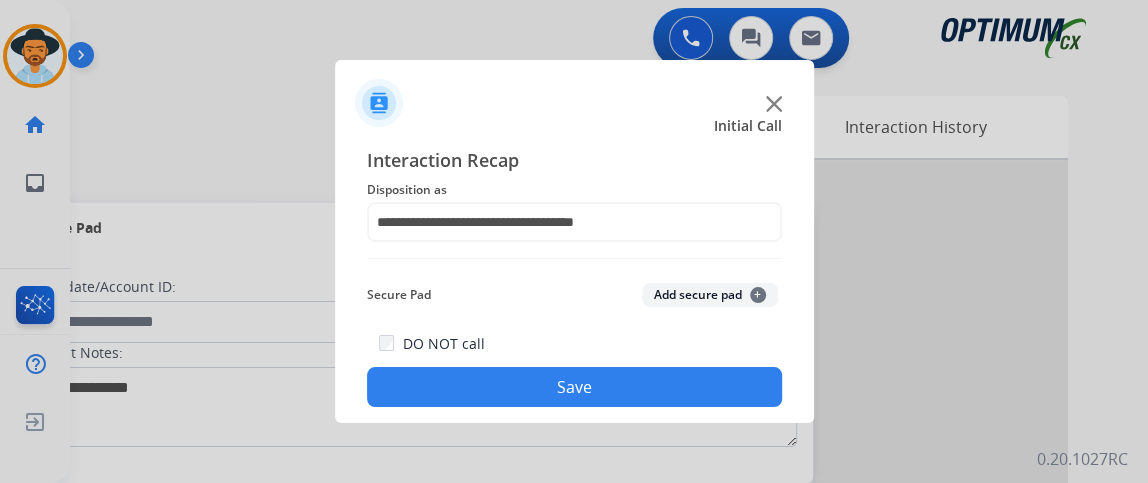 click on "Save" 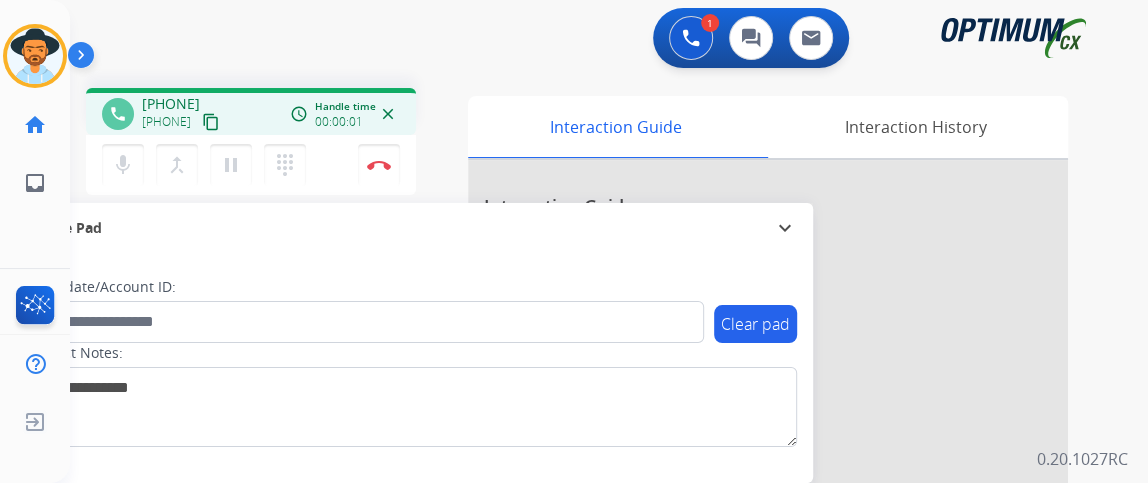 click on "content_copy" at bounding box center [211, 122] 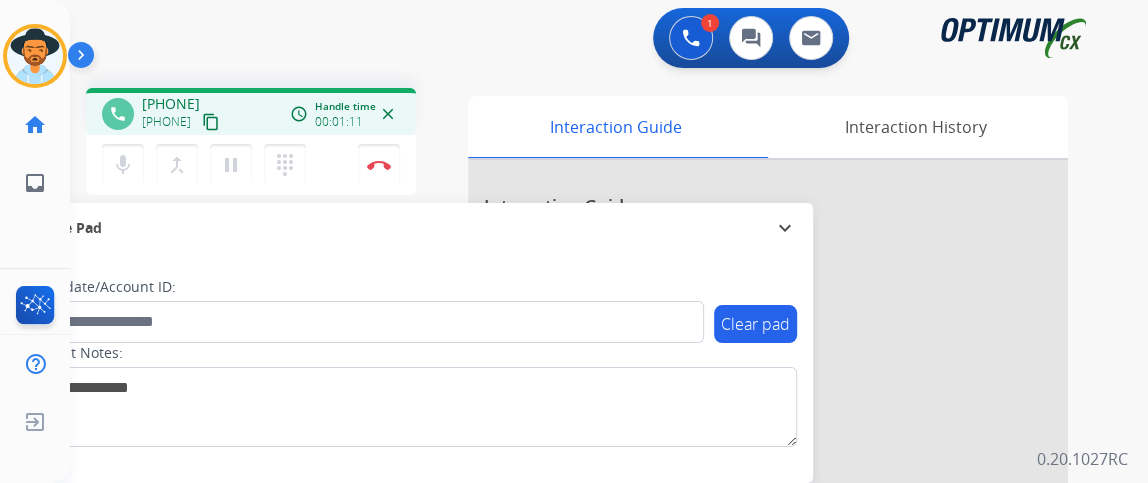 click on "content_copy" at bounding box center (211, 122) 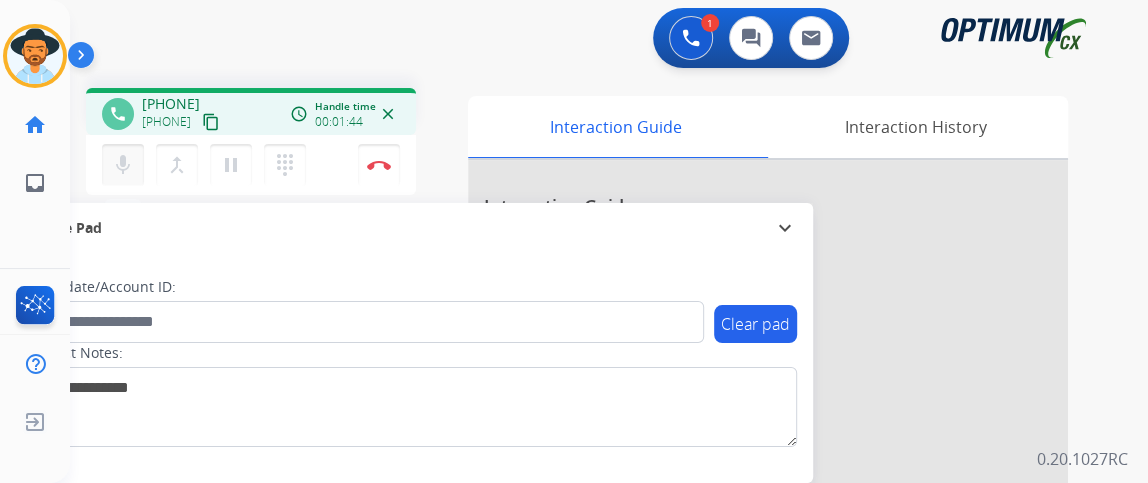 click on "mic Mute" at bounding box center [123, 165] 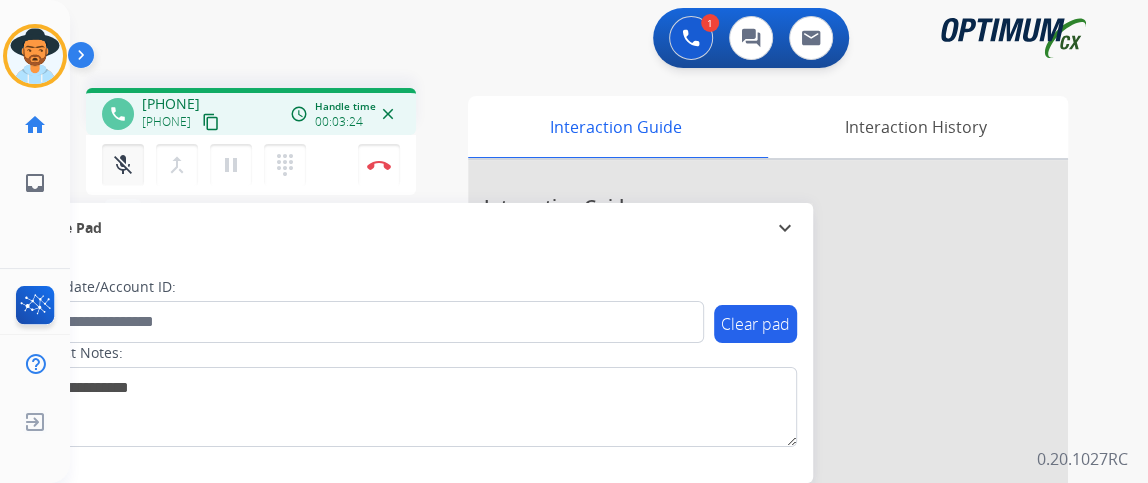 click on "mic_off Mute" at bounding box center (123, 165) 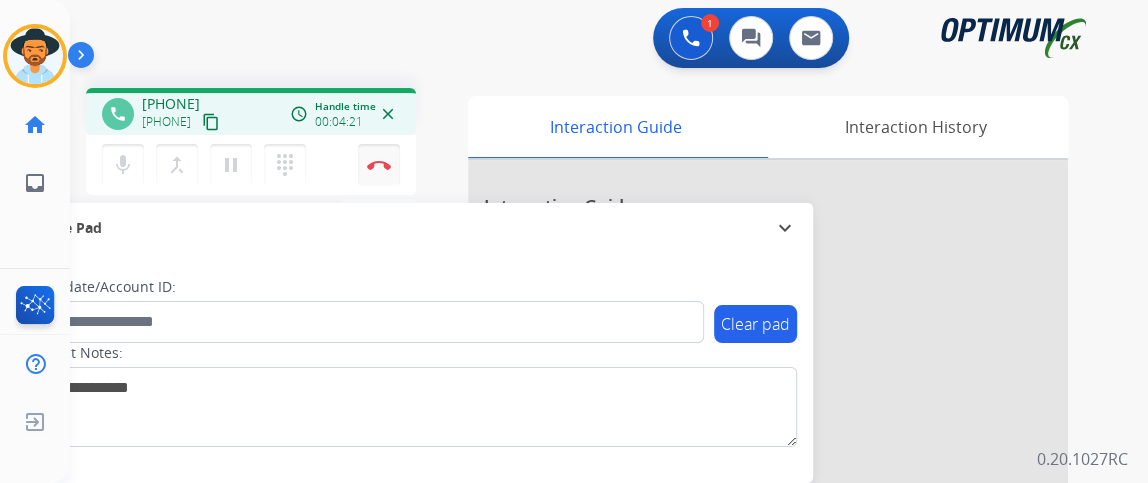 click on "Disconnect" at bounding box center (379, 165) 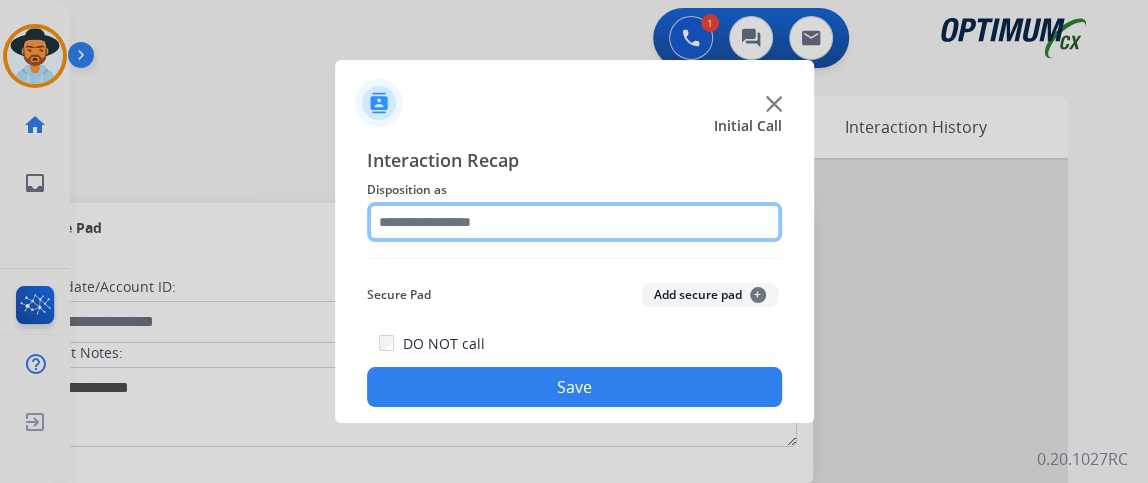 click 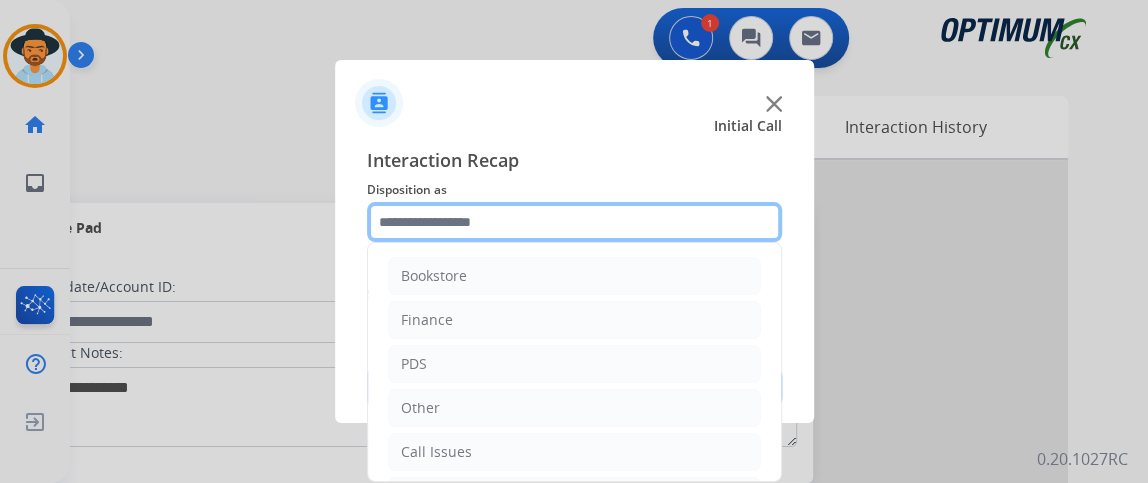 scroll, scrollTop: 131, scrollLeft: 0, axis: vertical 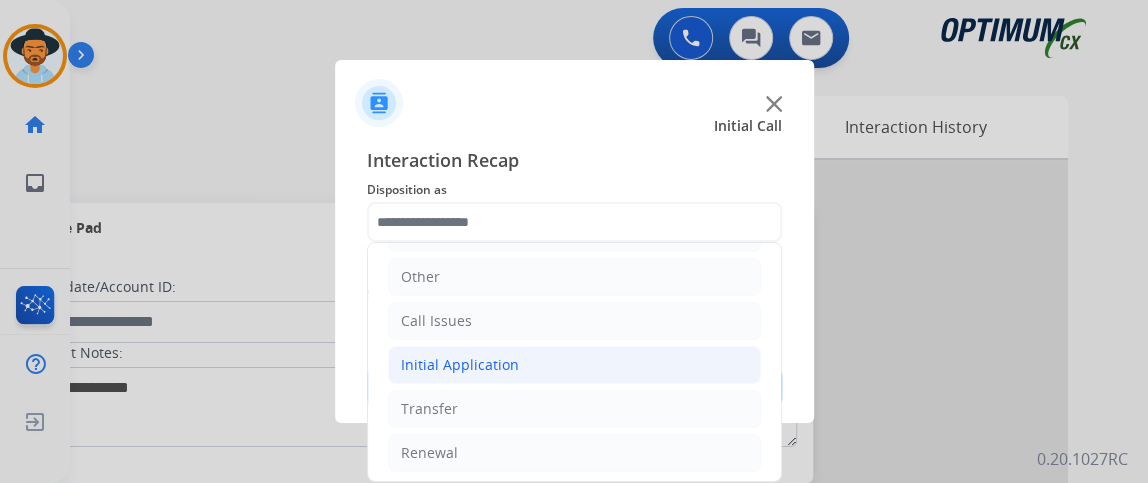 click on "Initial Application" 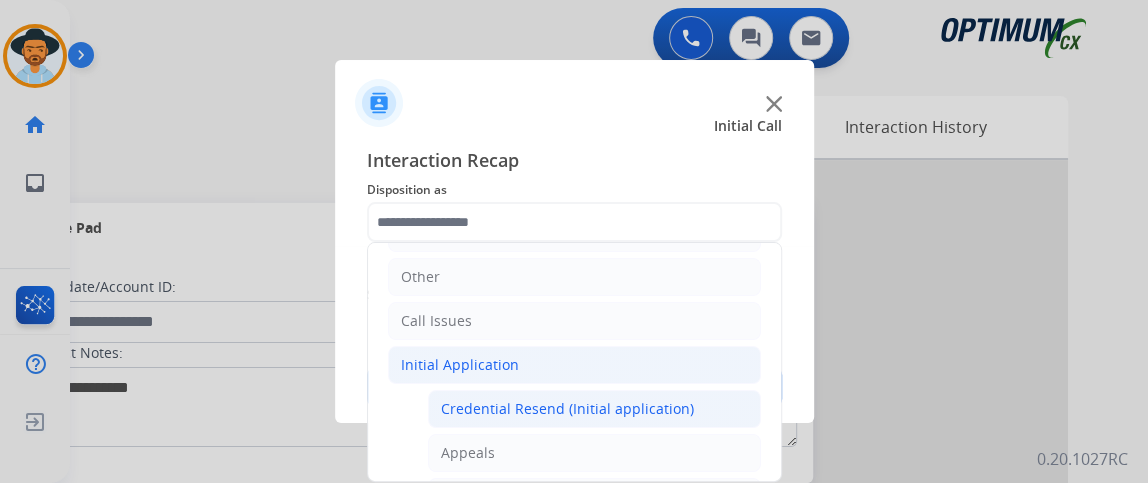 click on "Credential Resend (Initial application)" 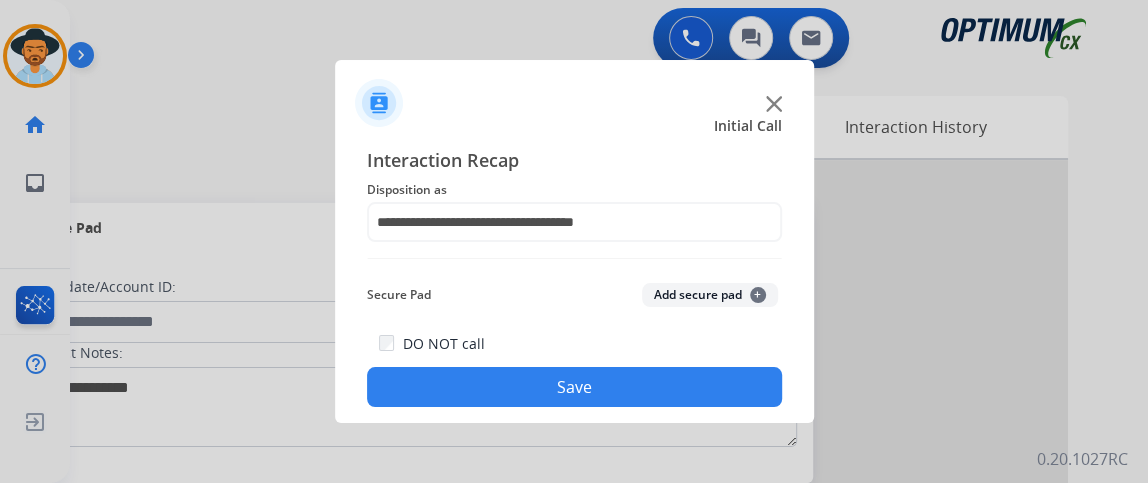click on "Save" 